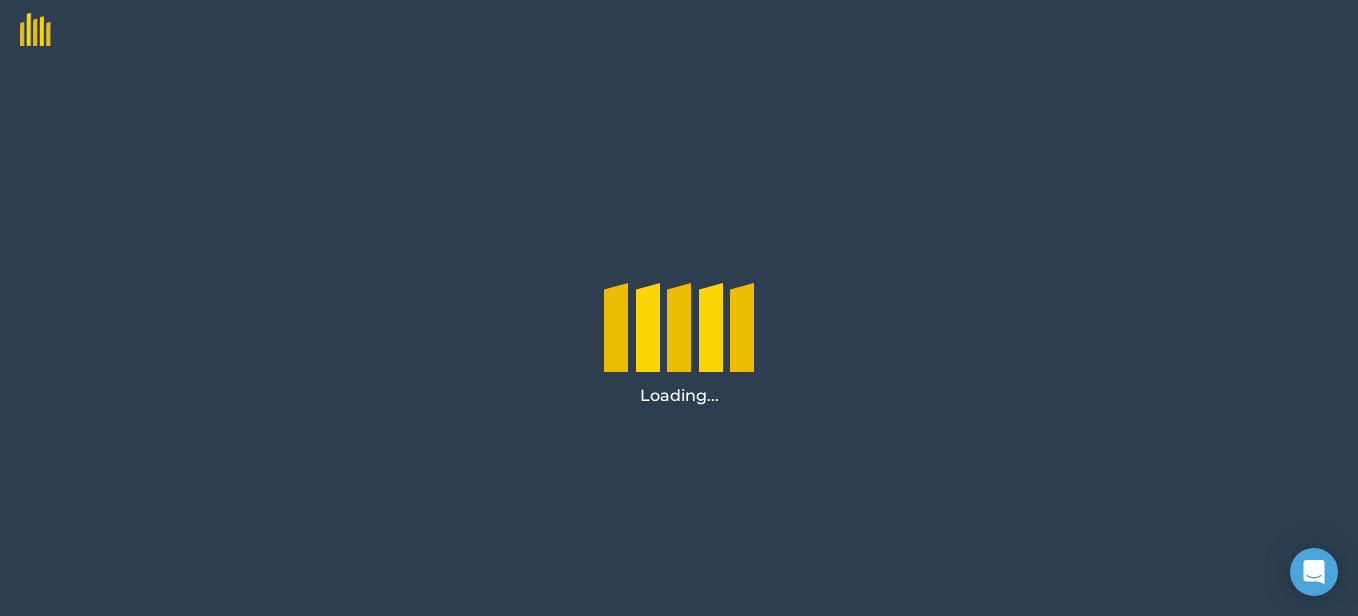 scroll, scrollTop: 0, scrollLeft: 0, axis: both 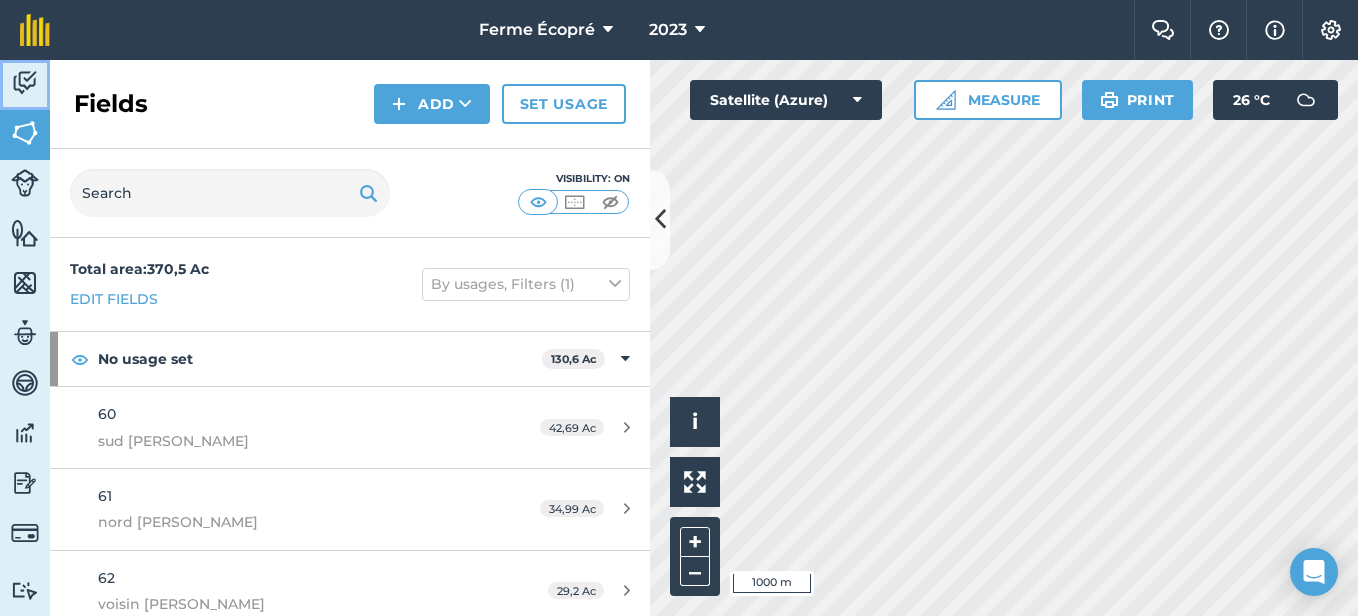 click at bounding box center [25, 83] 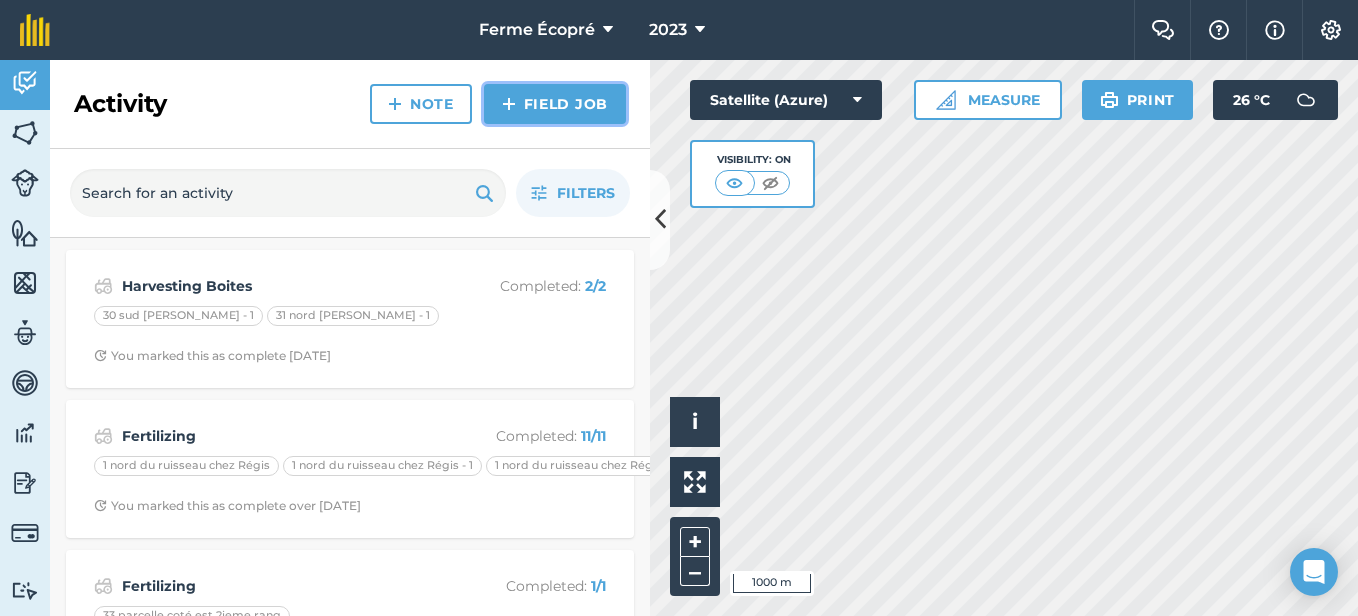 click on "Field Job" at bounding box center [555, 104] 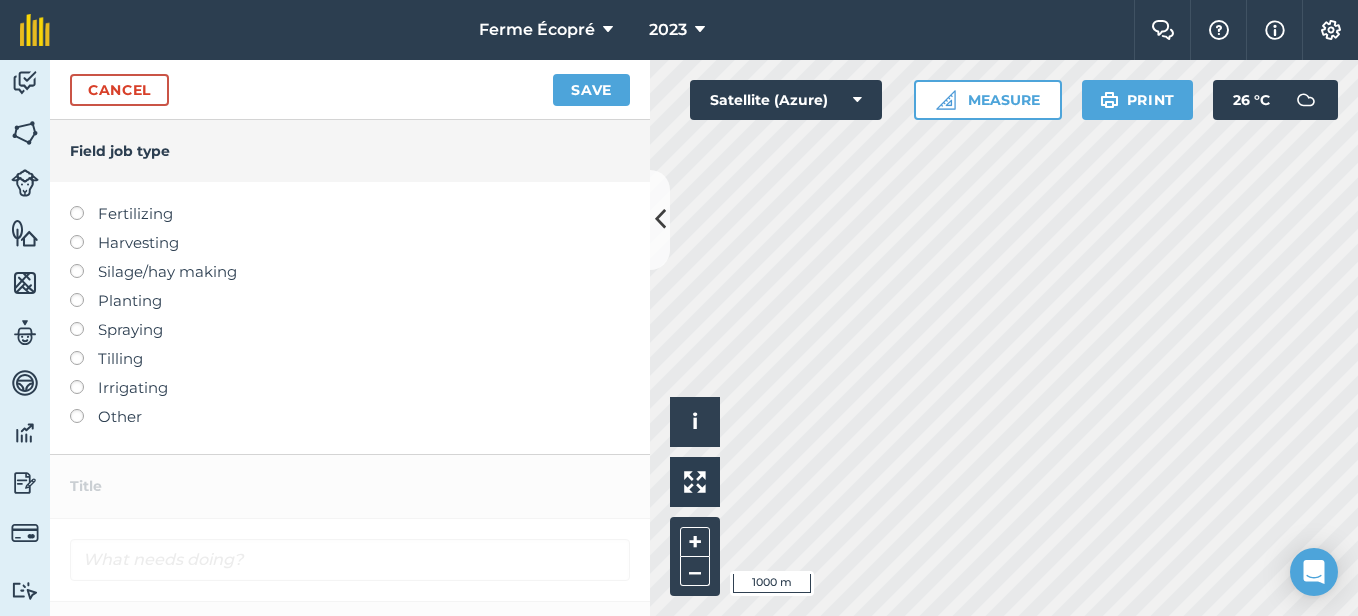 click at bounding box center (84, 235) 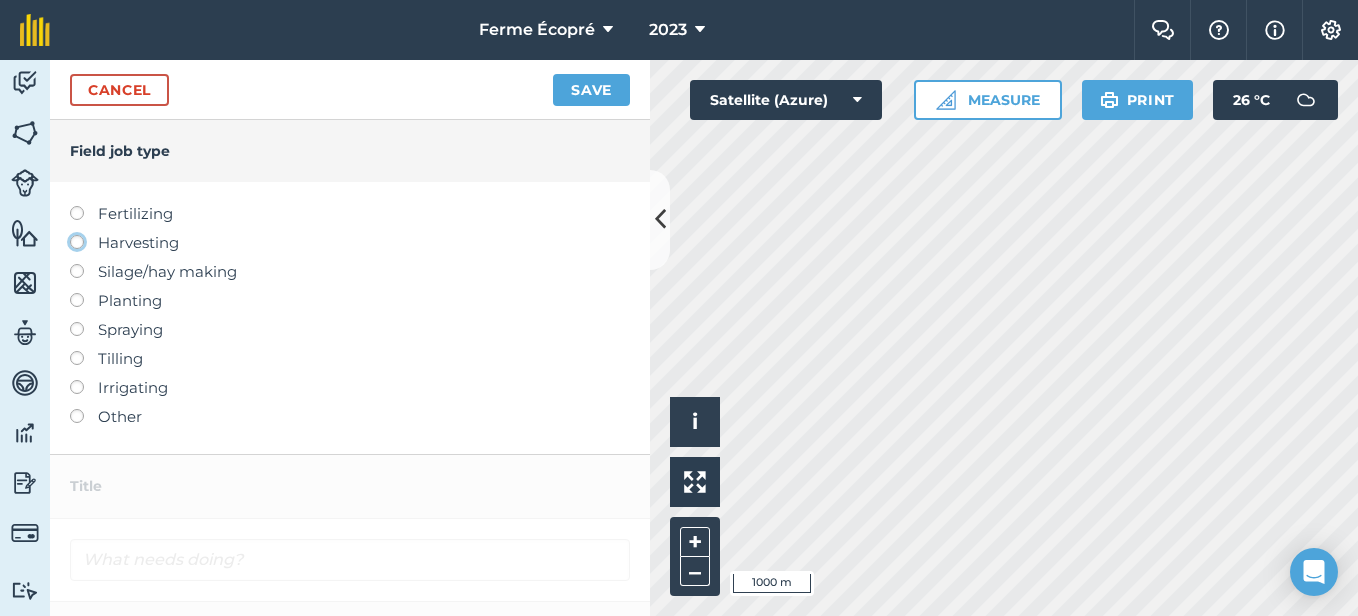 click on "Harvesting" at bounding box center [-9943, 241] 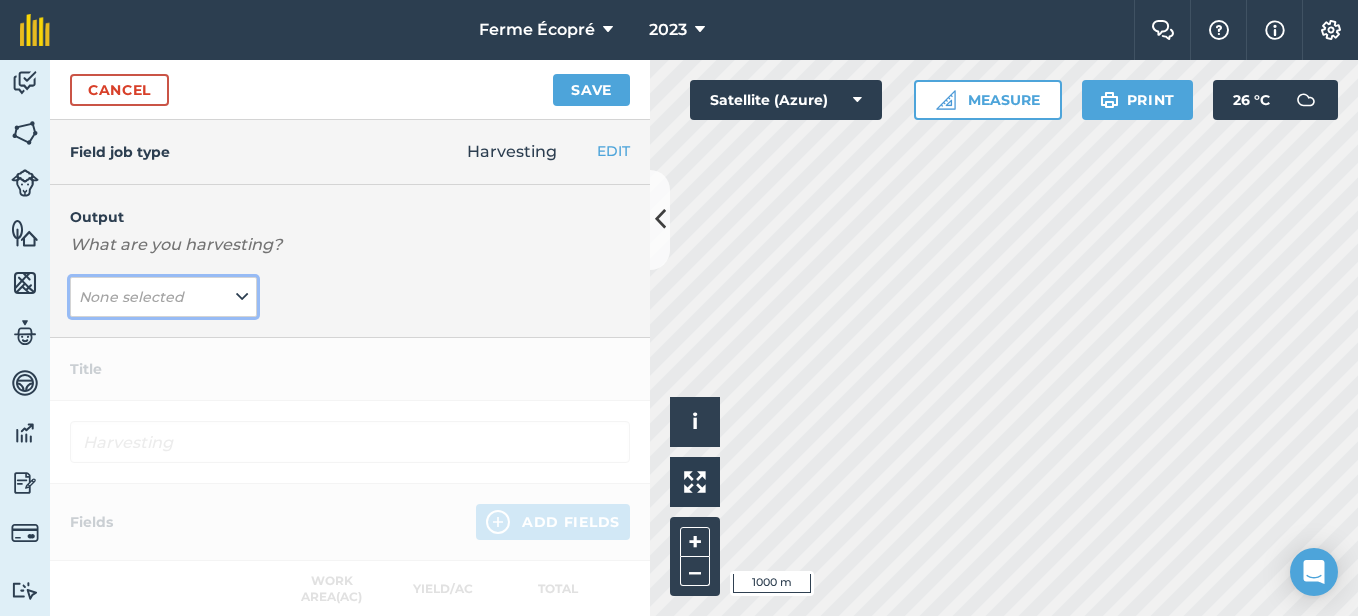 click at bounding box center [242, 297] 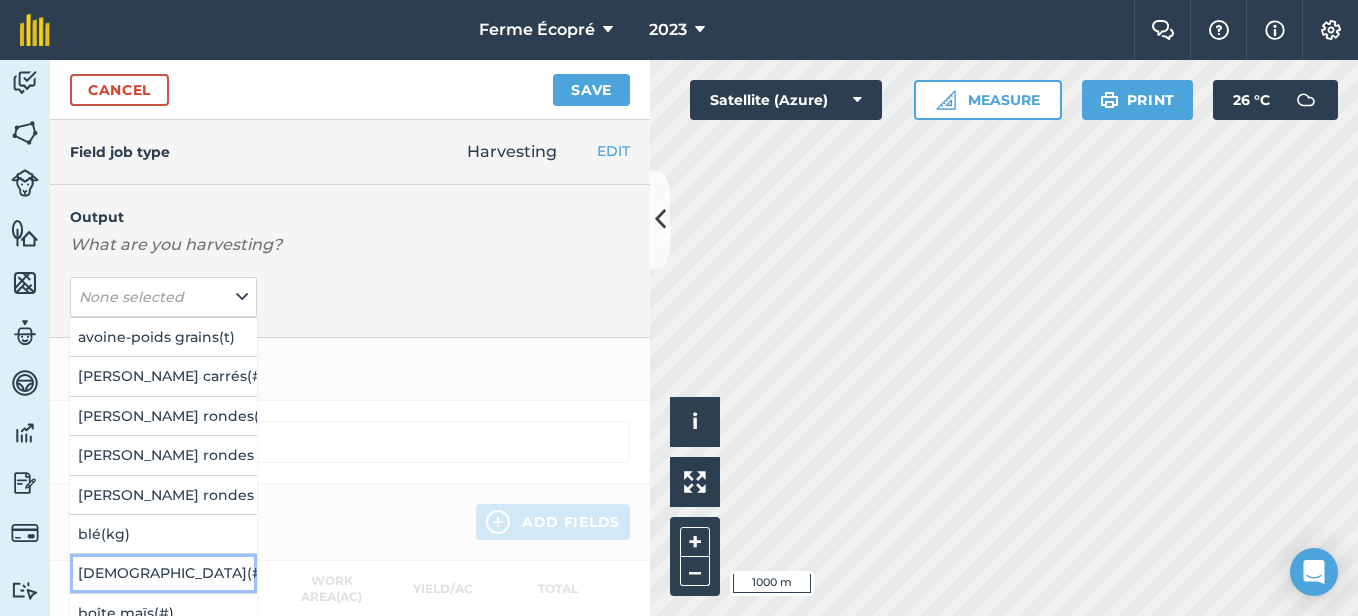 click on "[DEMOGRAPHIC_DATA]  ( # )" at bounding box center [163, 573] 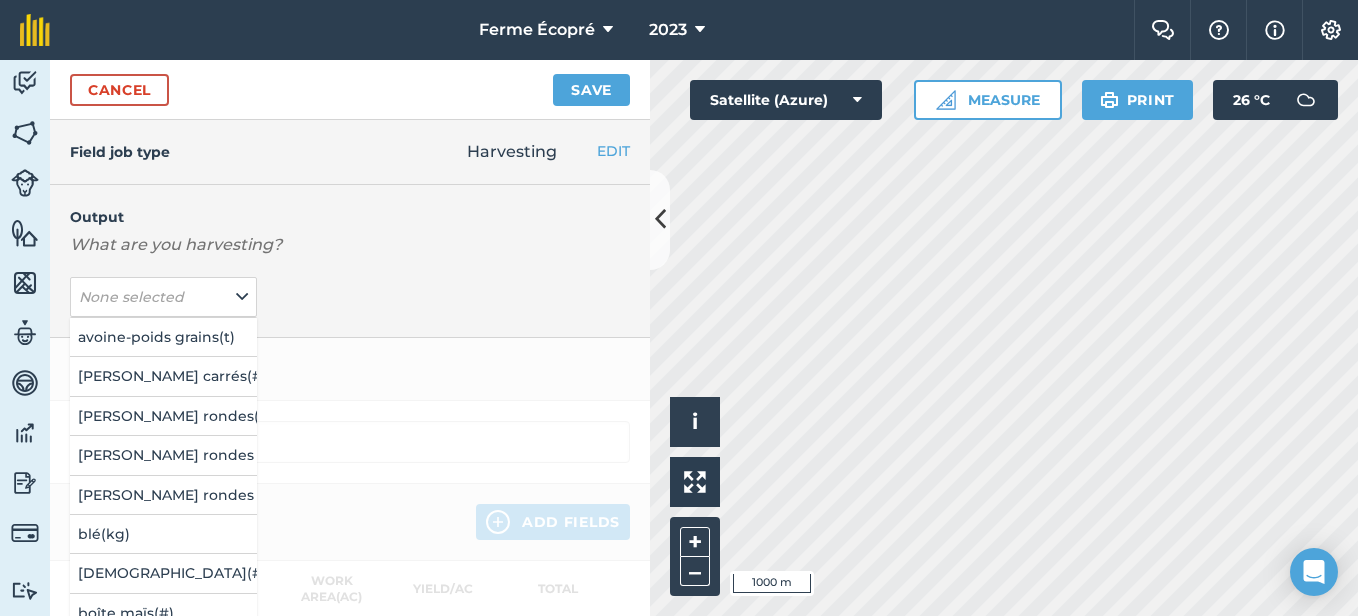 type on "Harvesting Boites" 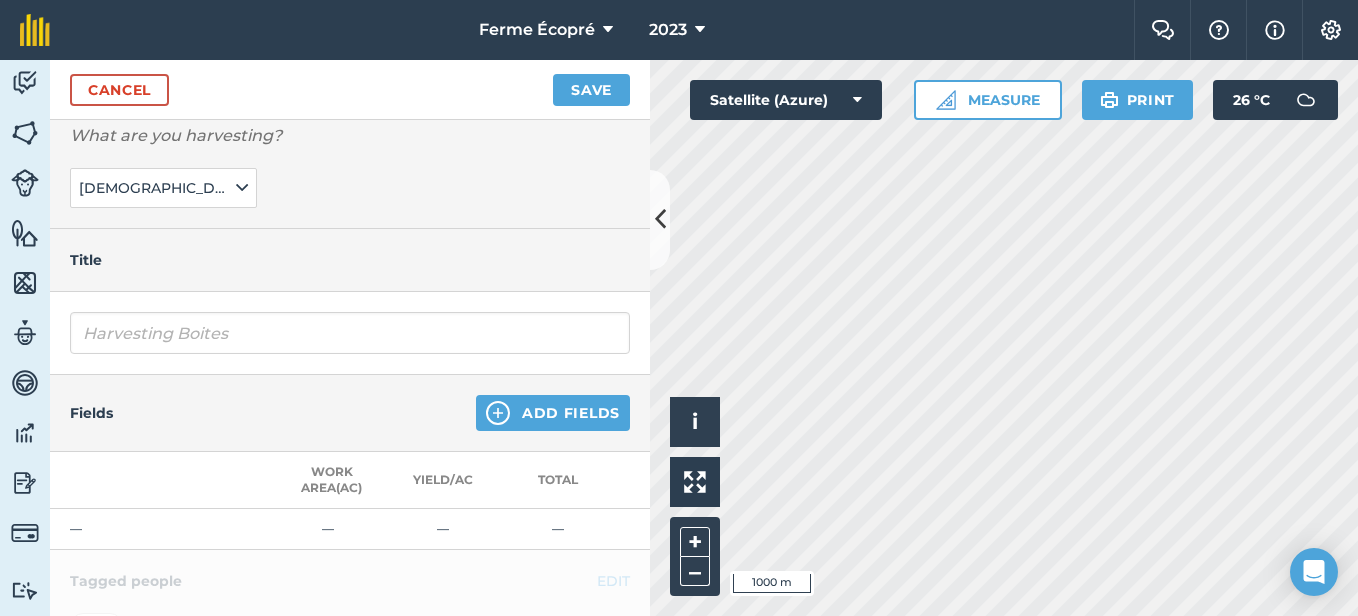 scroll, scrollTop: 200, scrollLeft: 0, axis: vertical 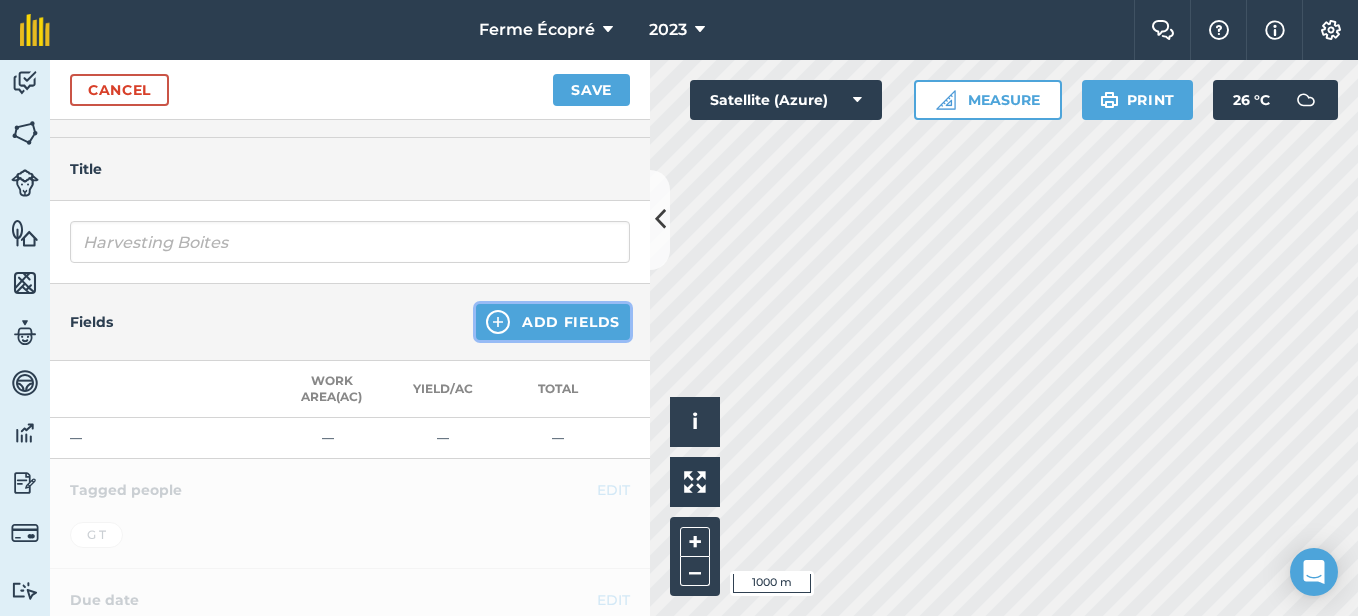 click on "Add Fields" at bounding box center [553, 322] 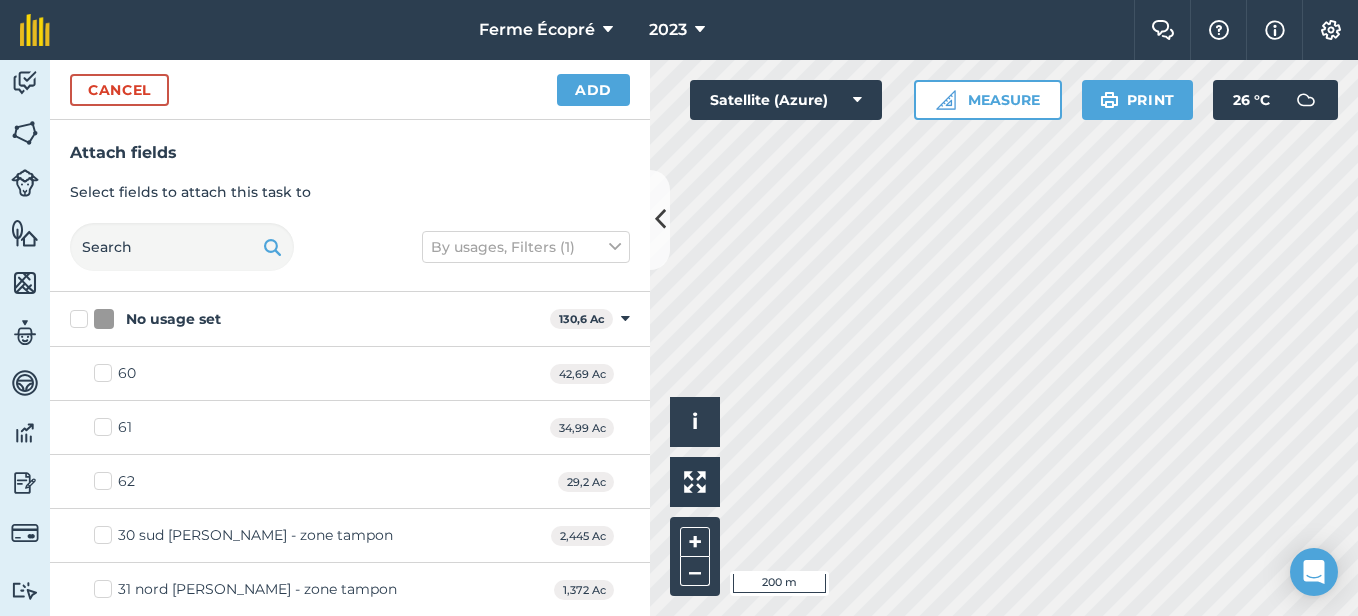 checkbox on "true" 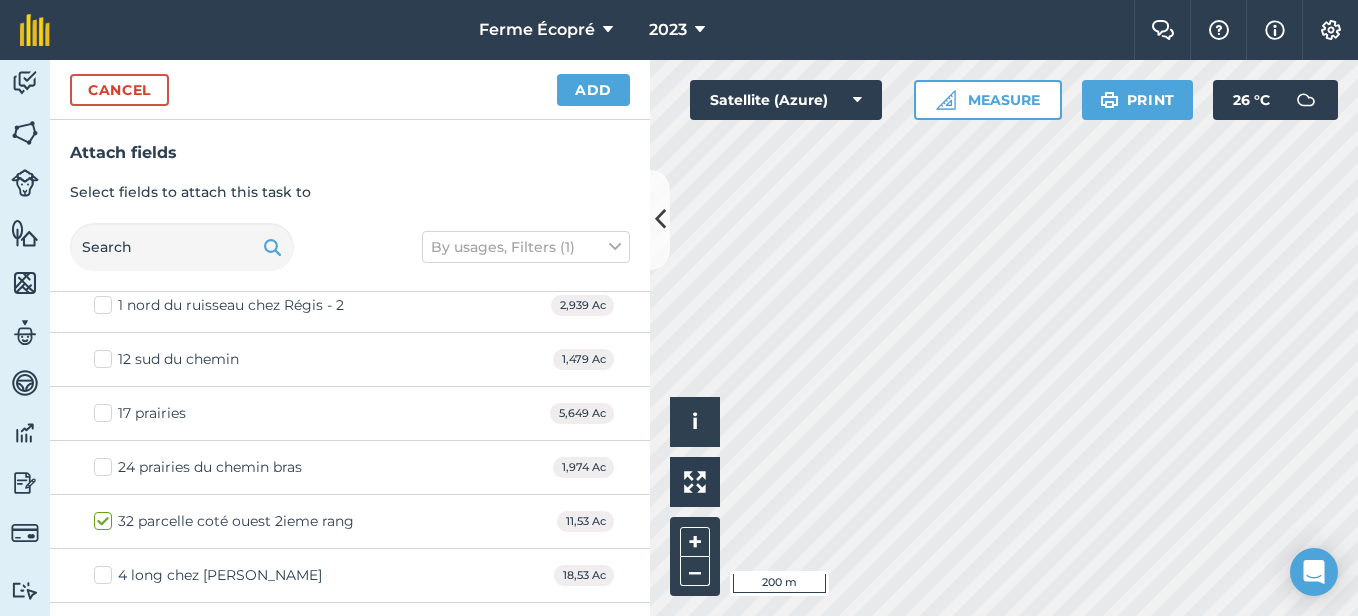 scroll, scrollTop: 1200, scrollLeft: 0, axis: vertical 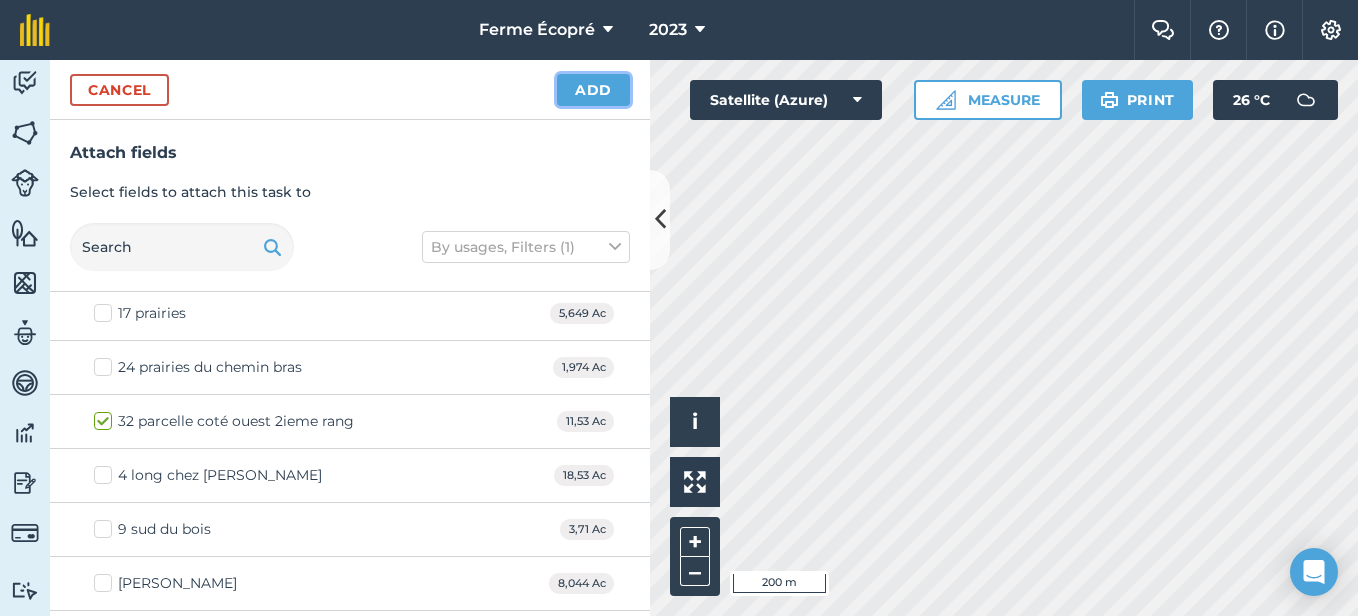 click on "Add" at bounding box center (593, 90) 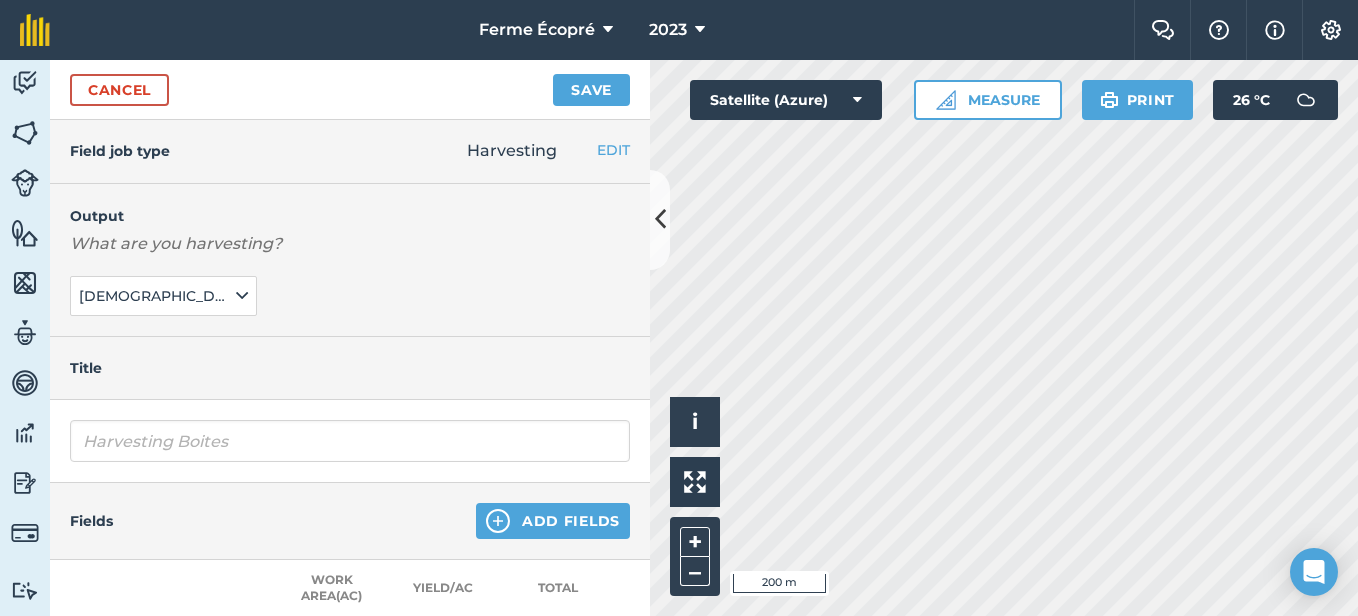 scroll, scrollTop: 0, scrollLeft: 0, axis: both 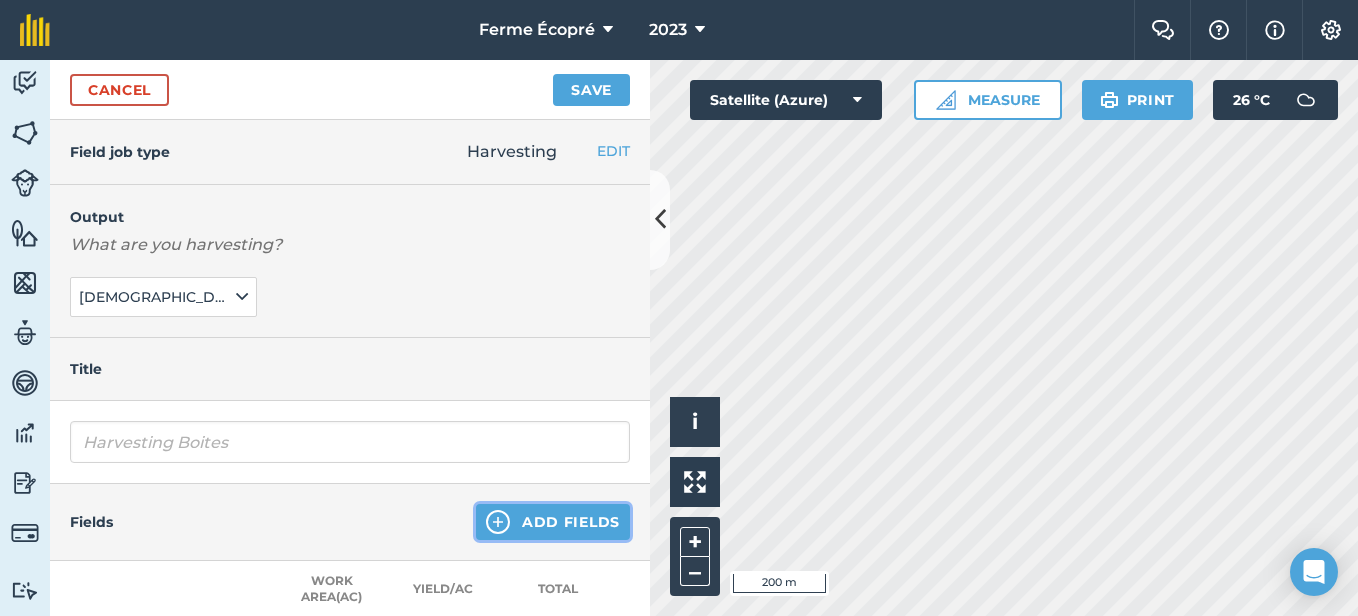click on "Add Fields" at bounding box center (553, 522) 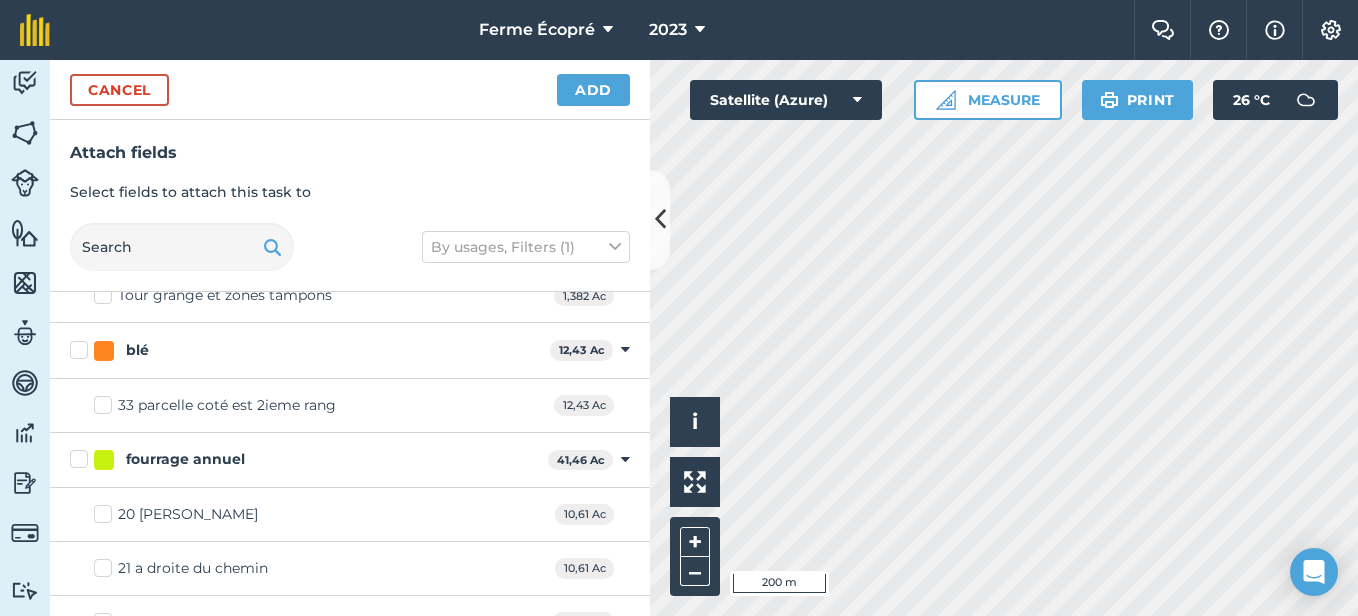 scroll, scrollTop: 400, scrollLeft: 0, axis: vertical 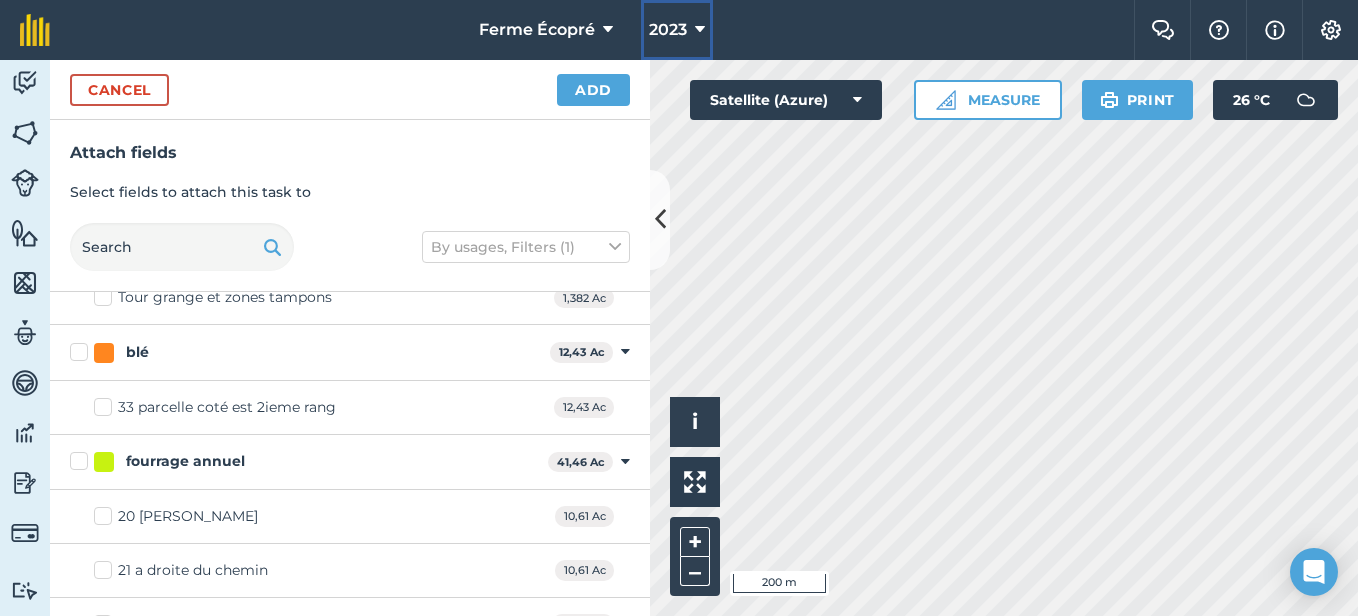 click on "2023" at bounding box center (668, 30) 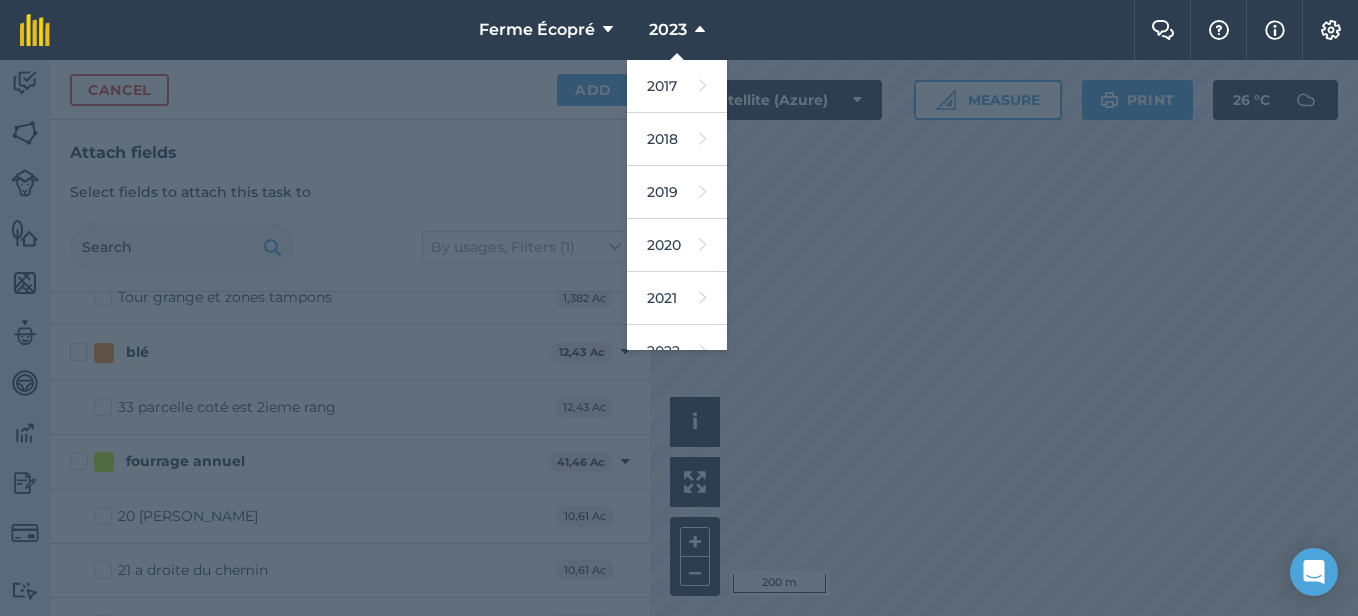 click at bounding box center (679, 338) 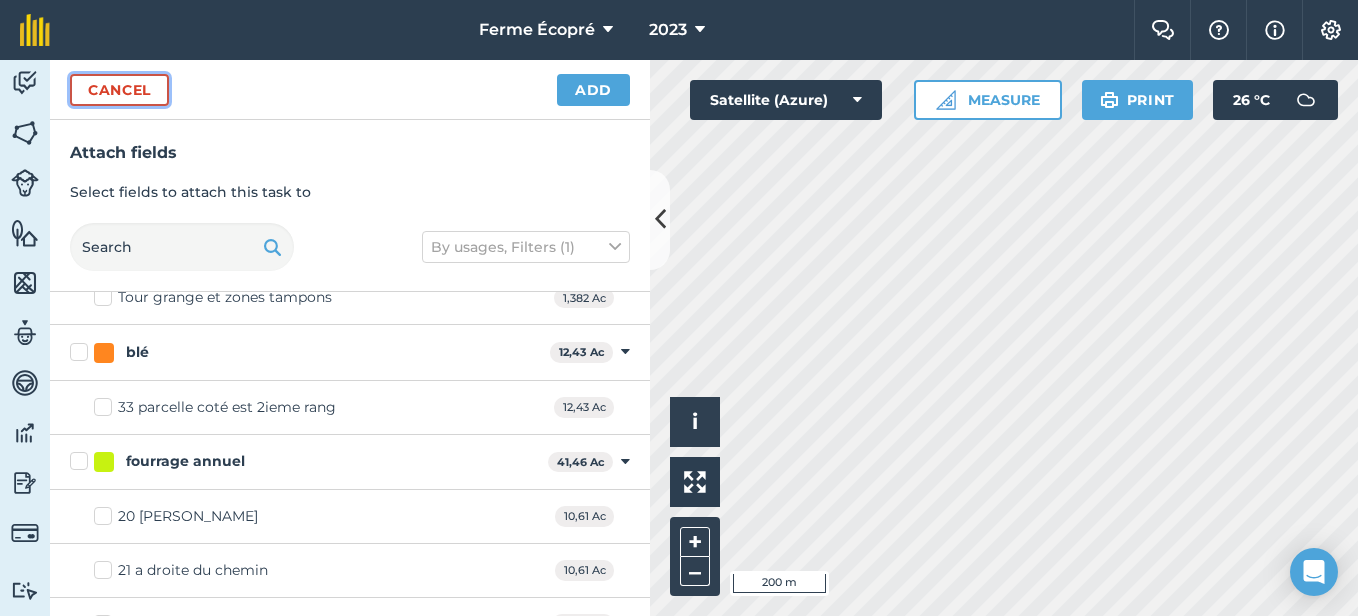 click on "Cancel" at bounding box center (119, 90) 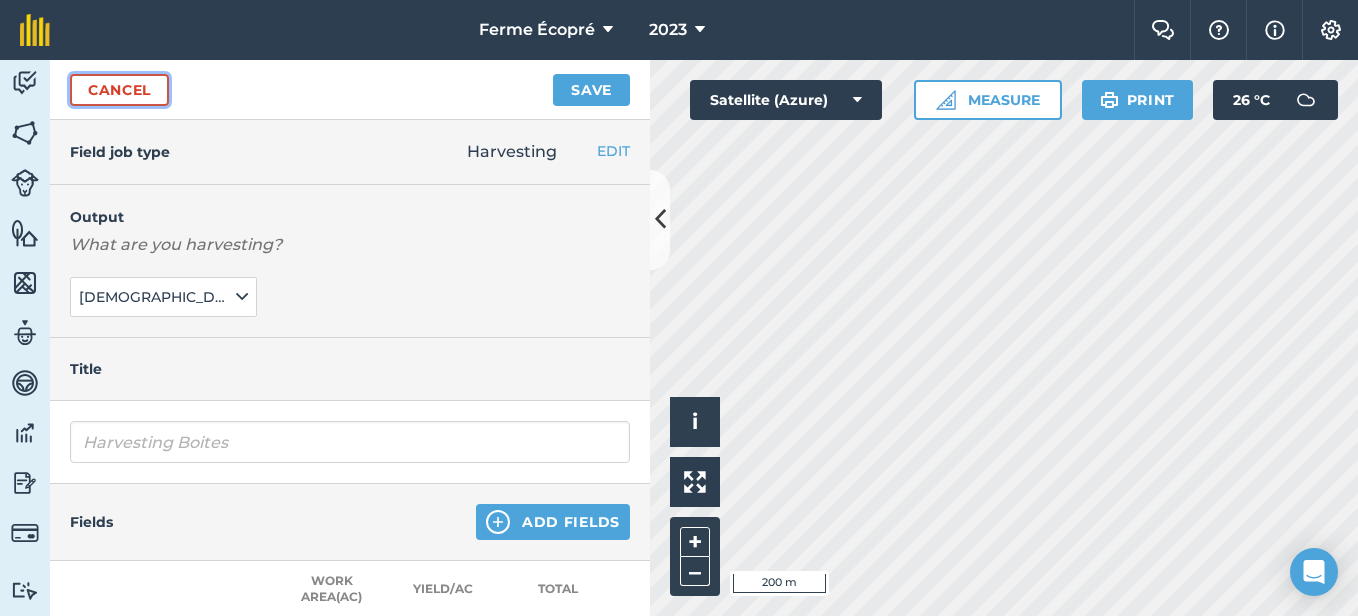 click on "Cancel" at bounding box center [119, 90] 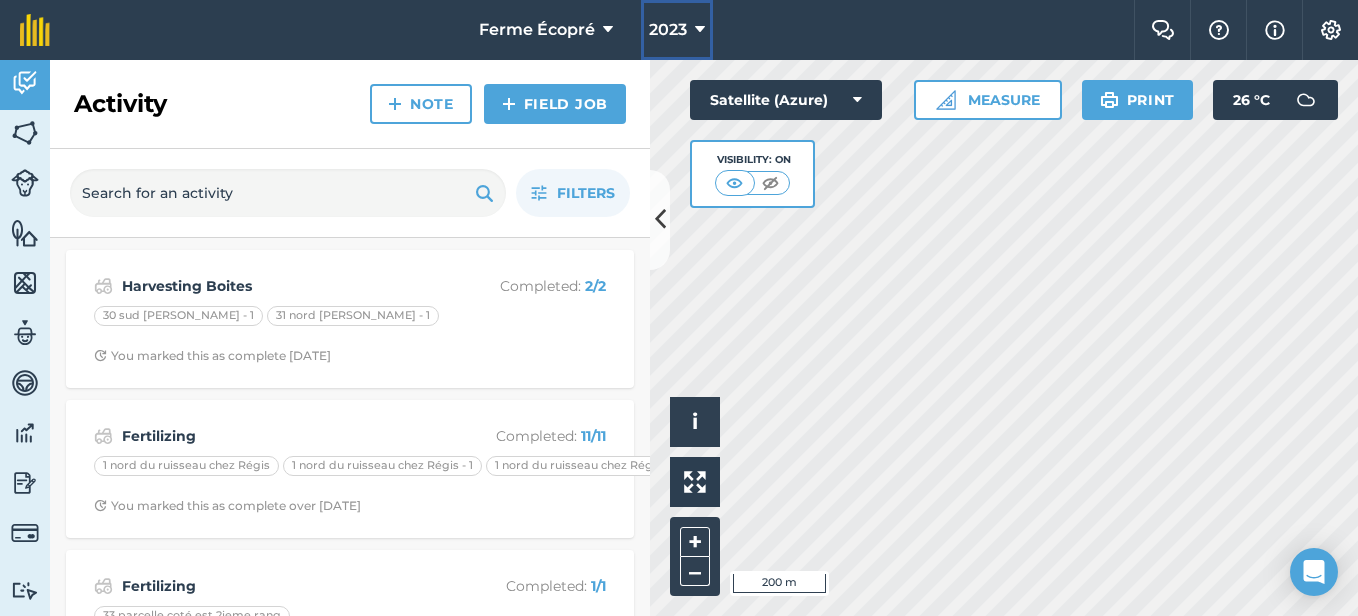 click on "2023" at bounding box center (668, 30) 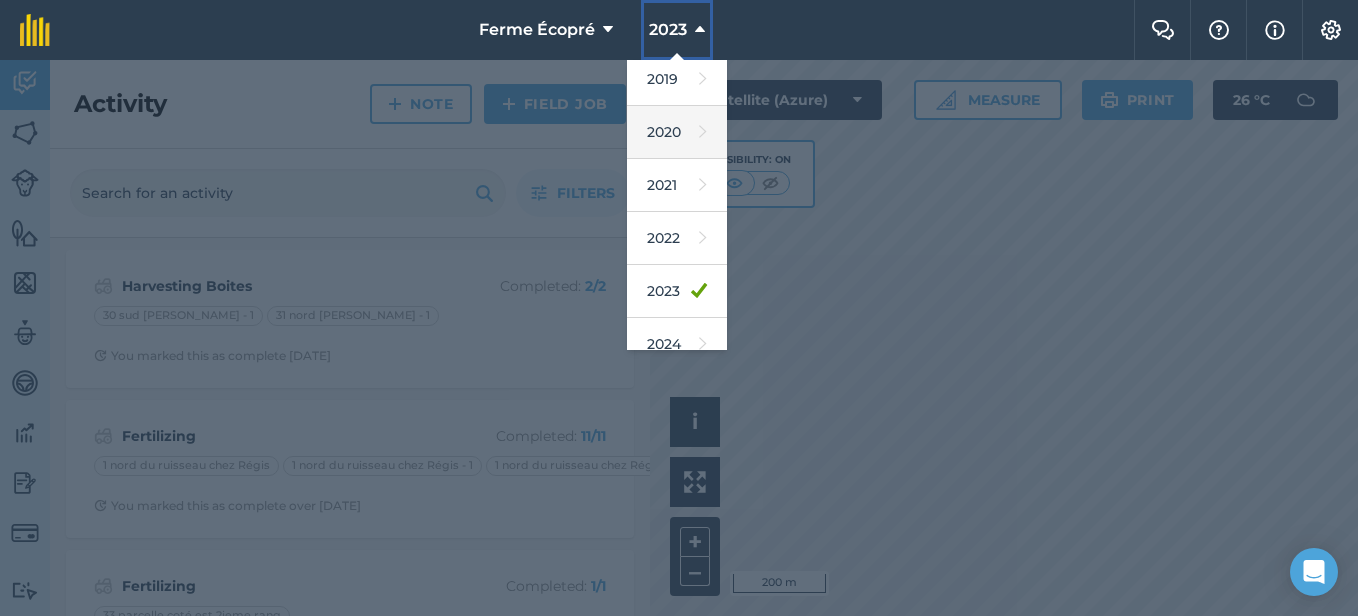 scroll, scrollTop: 200, scrollLeft: 0, axis: vertical 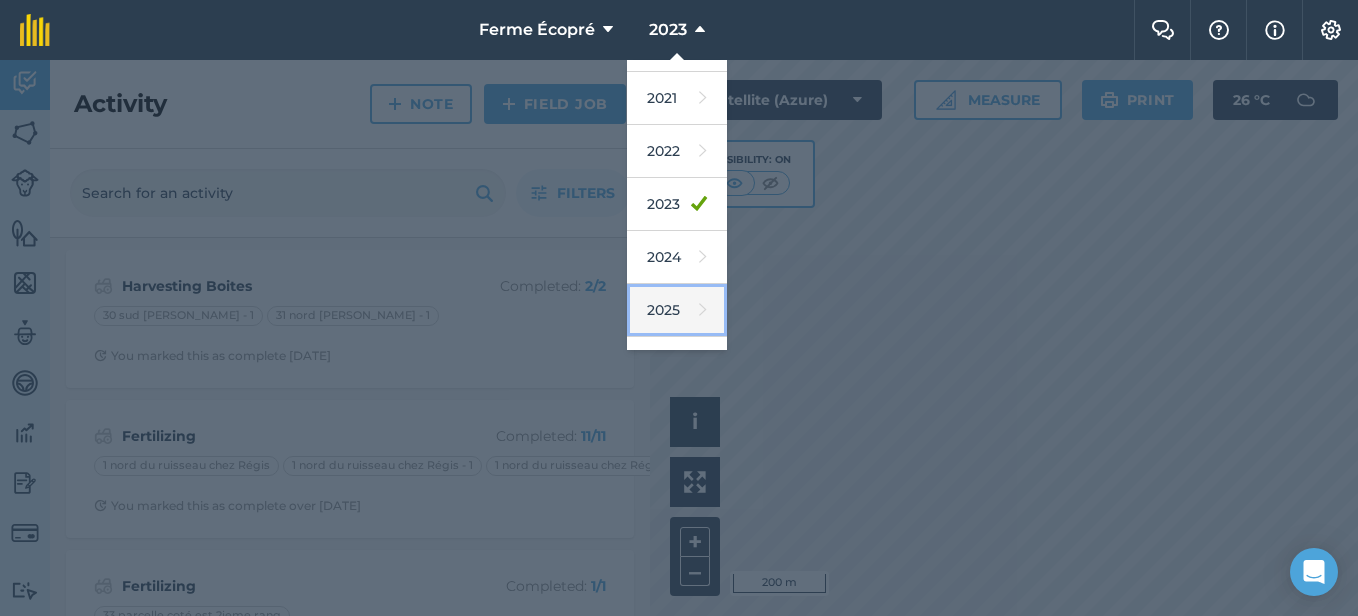 click on "2025" at bounding box center (677, 310) 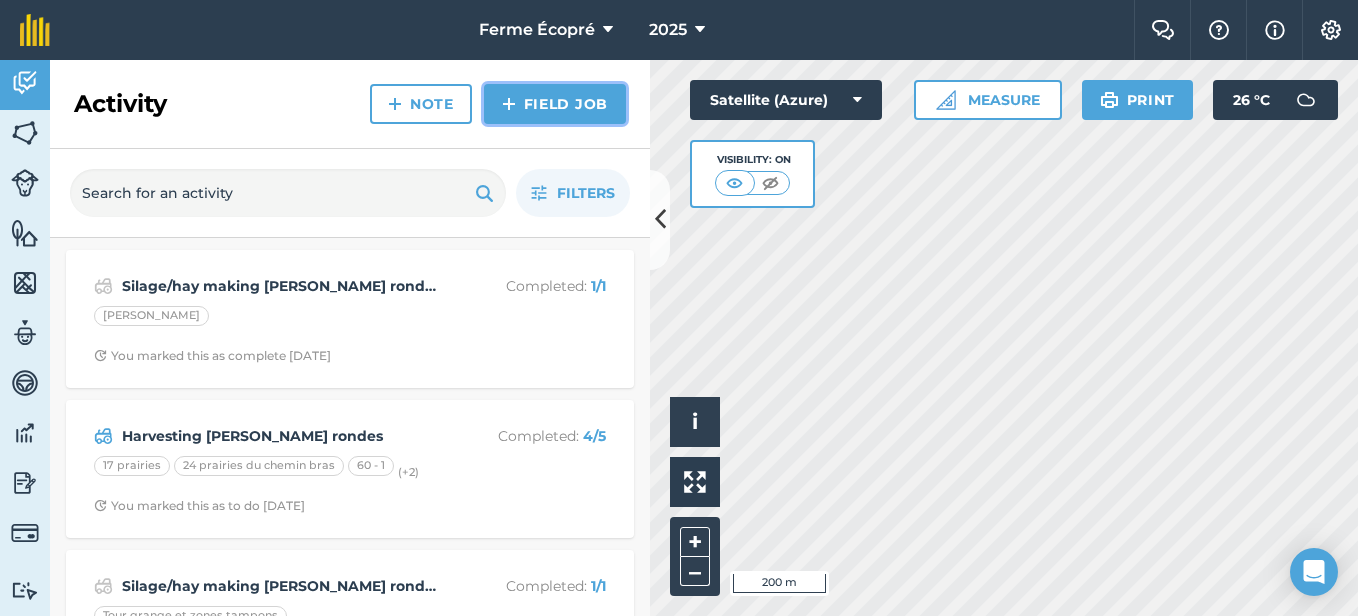 click on "Field Job" at bounding box center (555, 104) 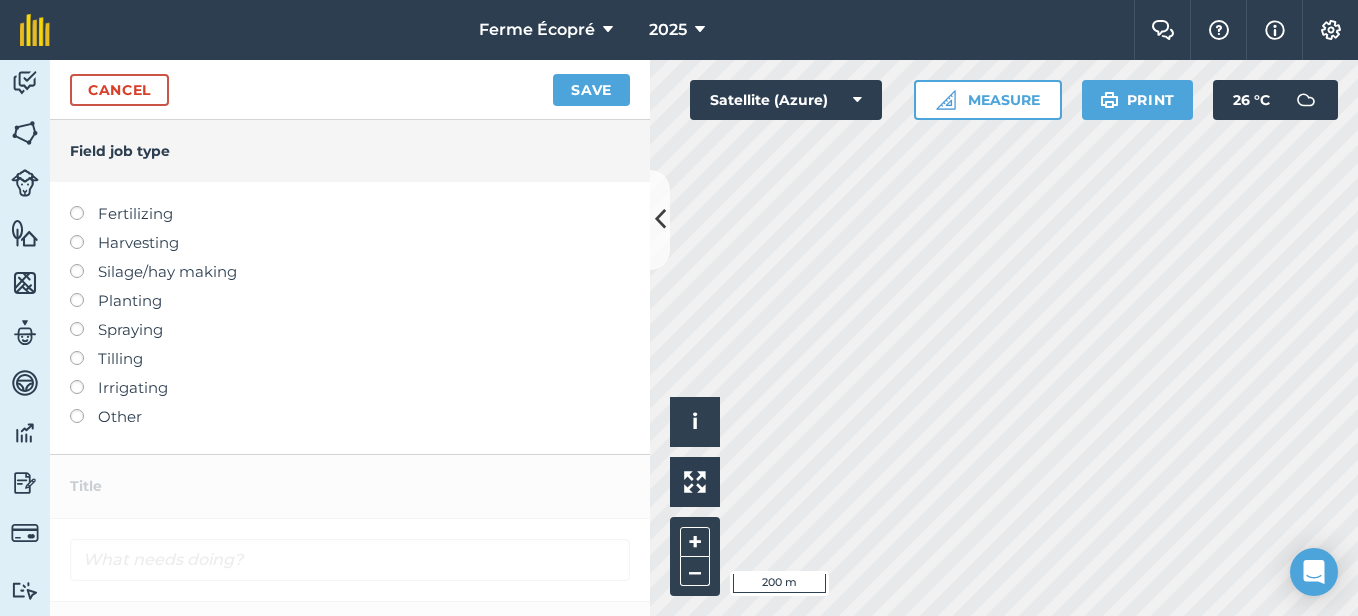 click at bounding box center [84, 235] 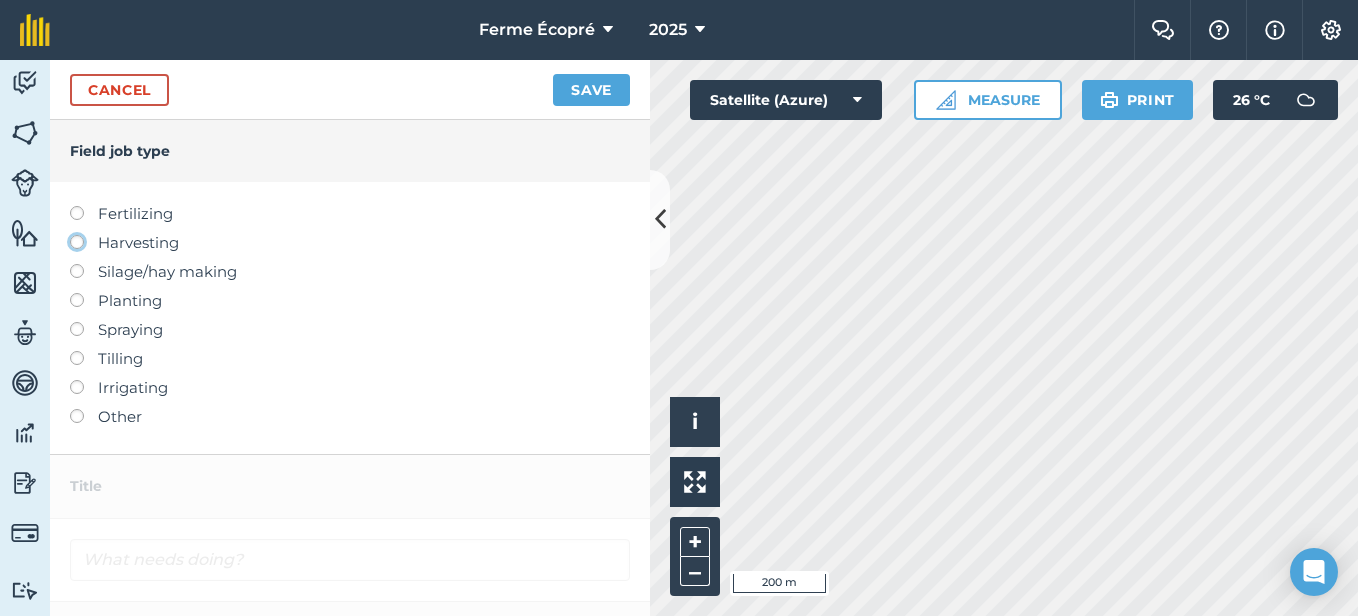 click on "Harvesting" at bounding box center (-9943, 241) 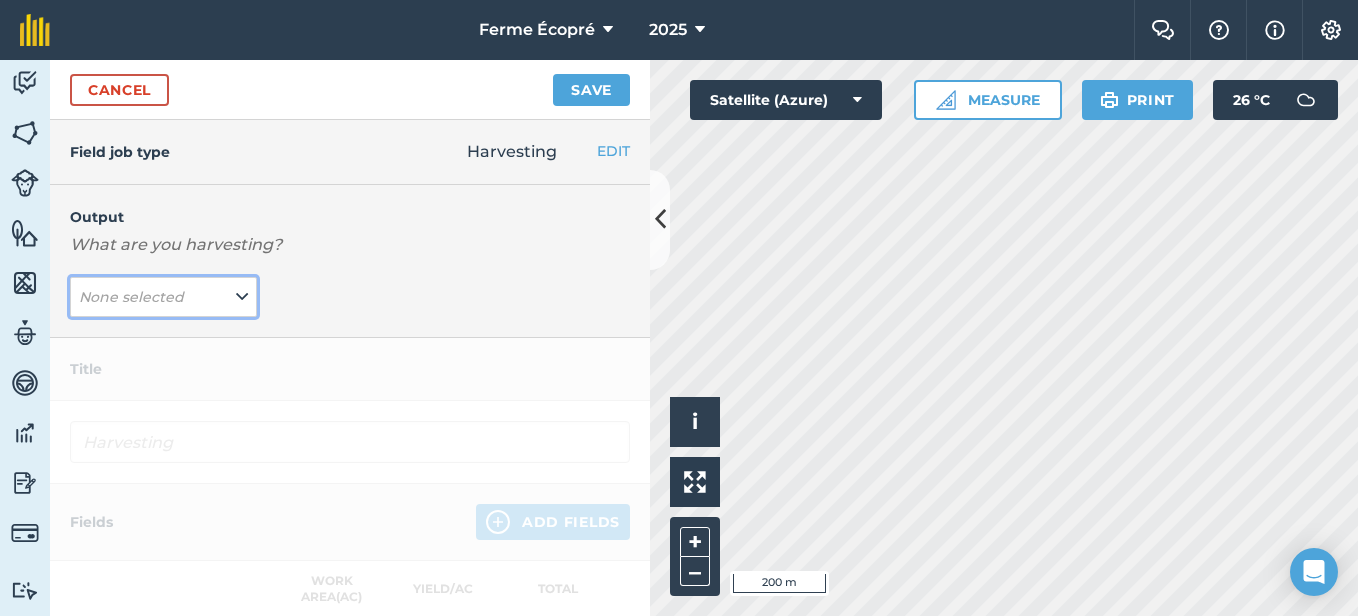 click at bounding box center (242, 297) 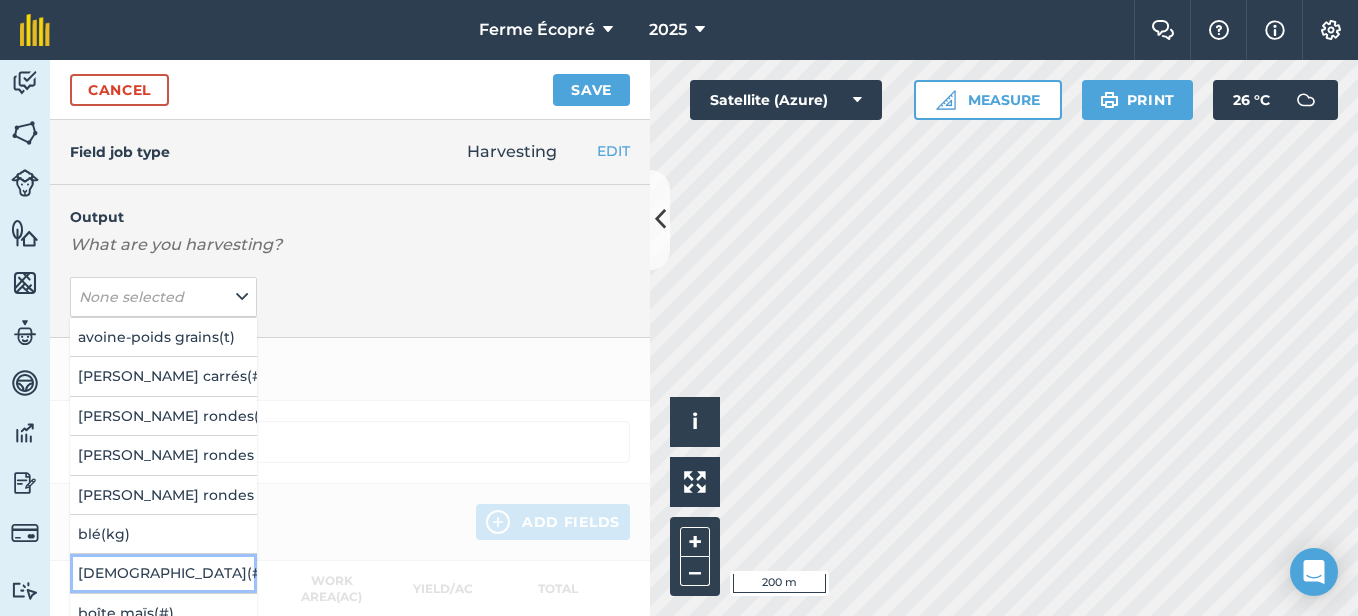 click on "[DEMOGRAPHIC_DATA]  ( # )" at bounding box center (163, 573) 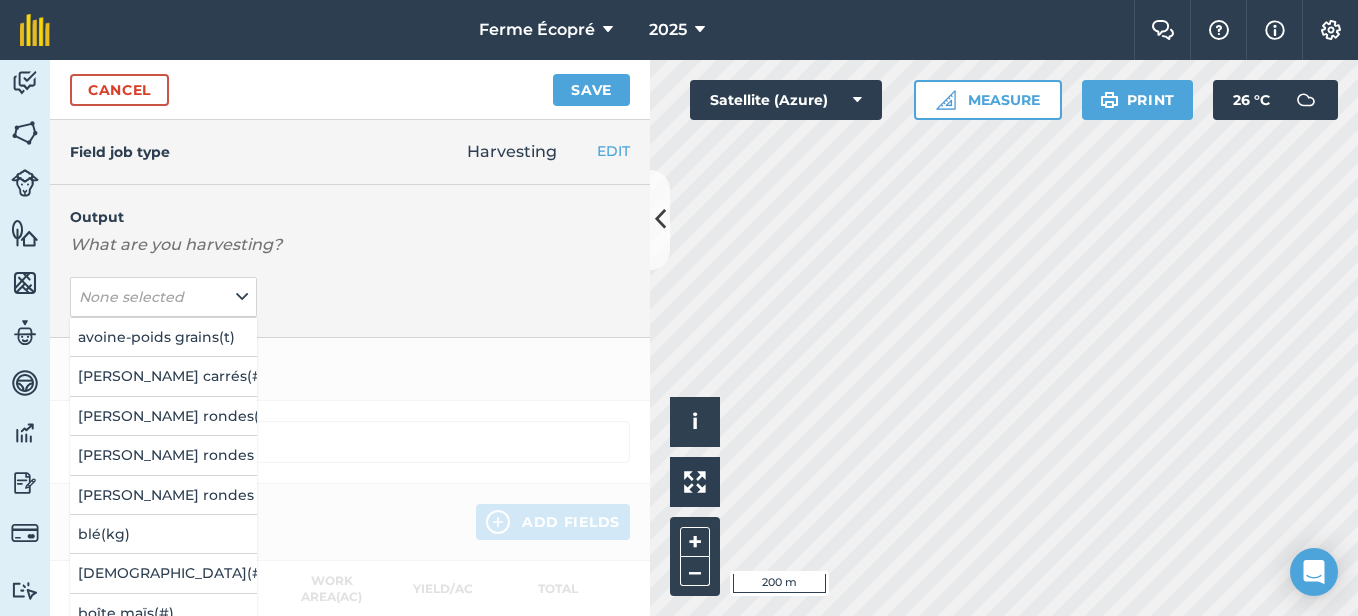 type on "Harvesting Boites" 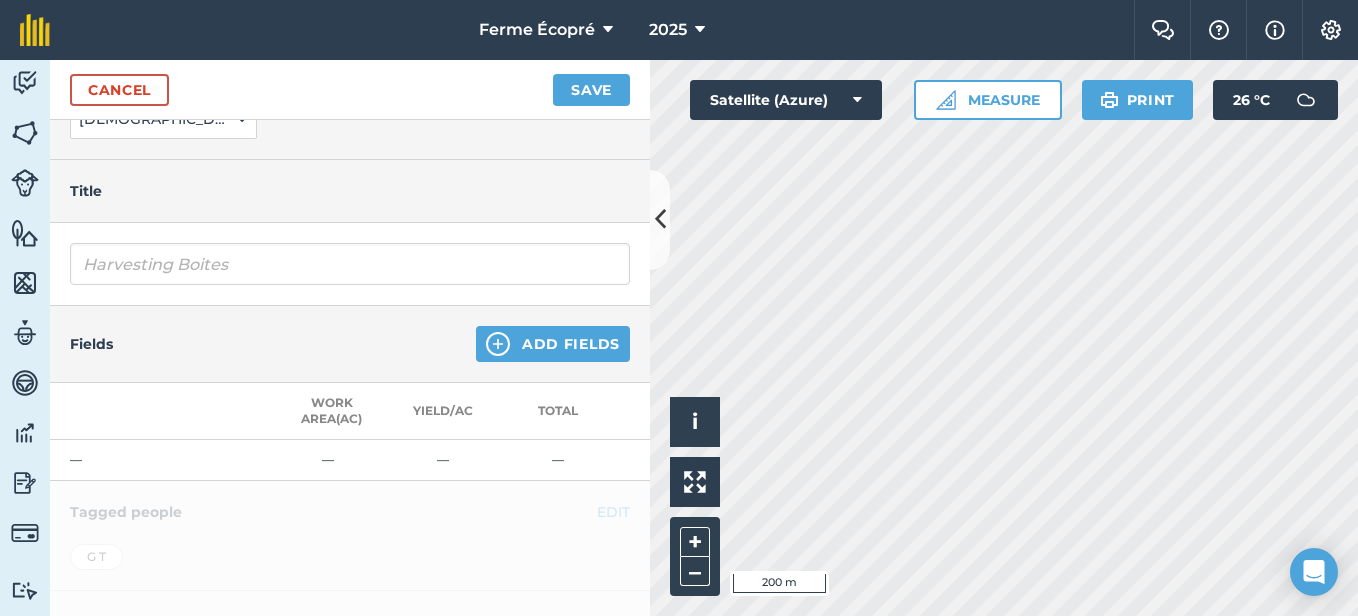 scroll, scrollTop: 200, scrollLeft: 0, axis: vertical 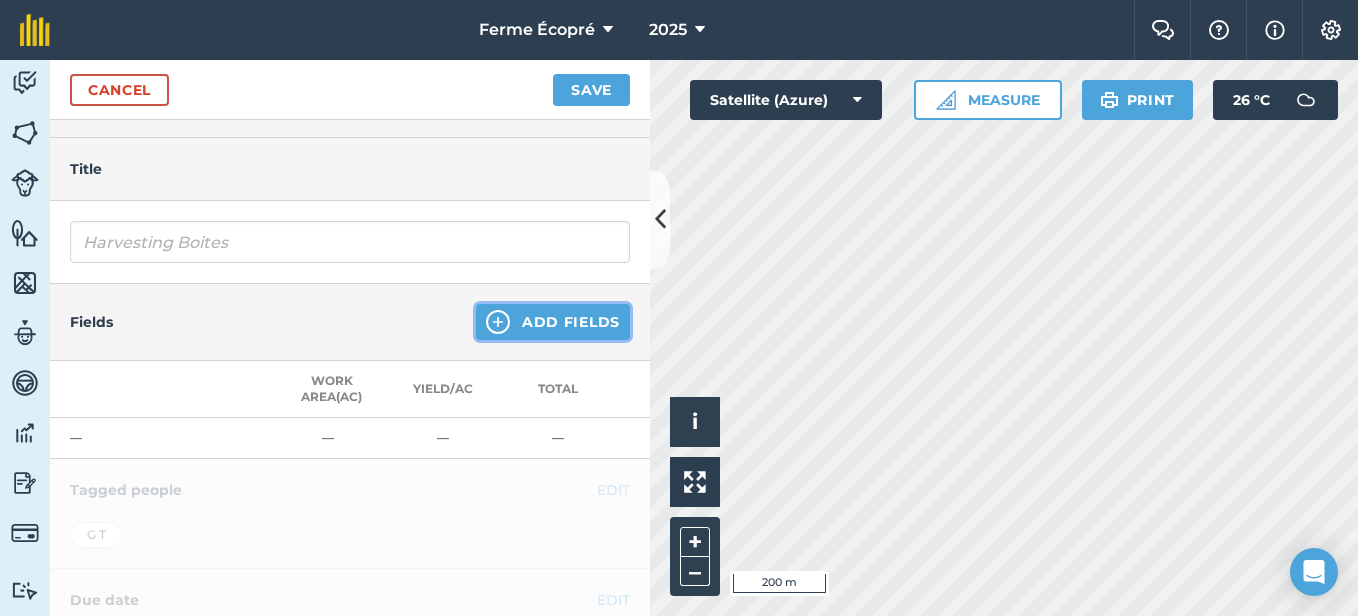 click on "Add Fields" at bounding box center (553, 322) 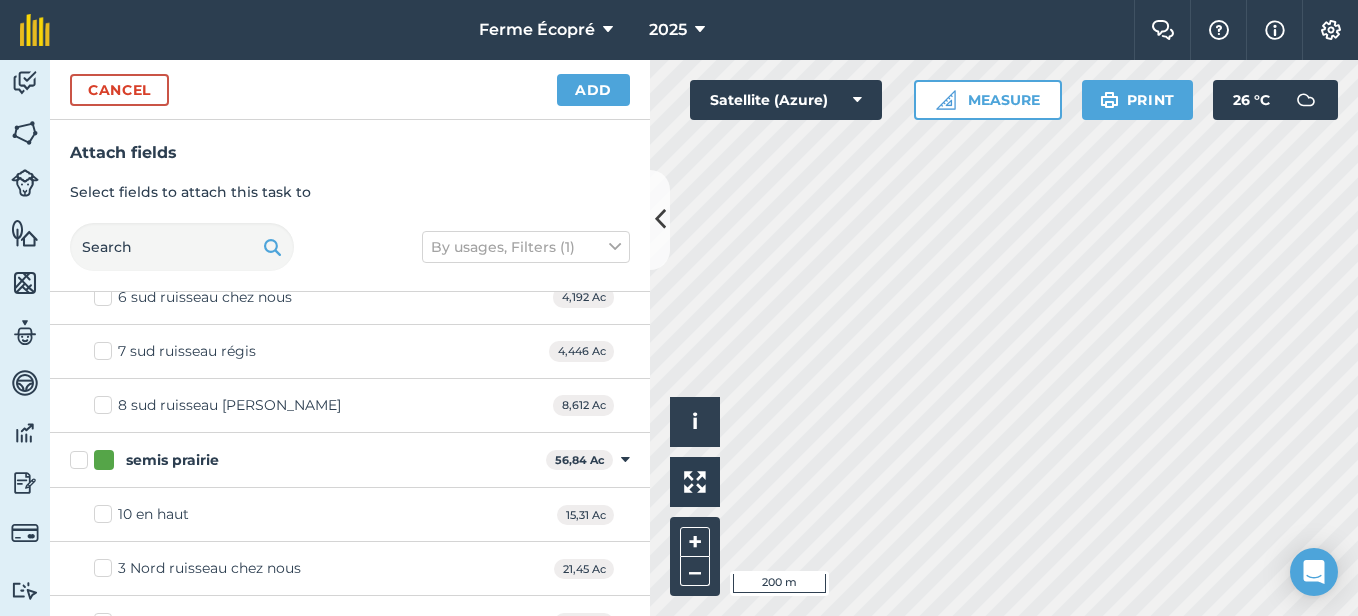 scroll, scrollTop: 1790, scrollLeft: 0, axis: vertical 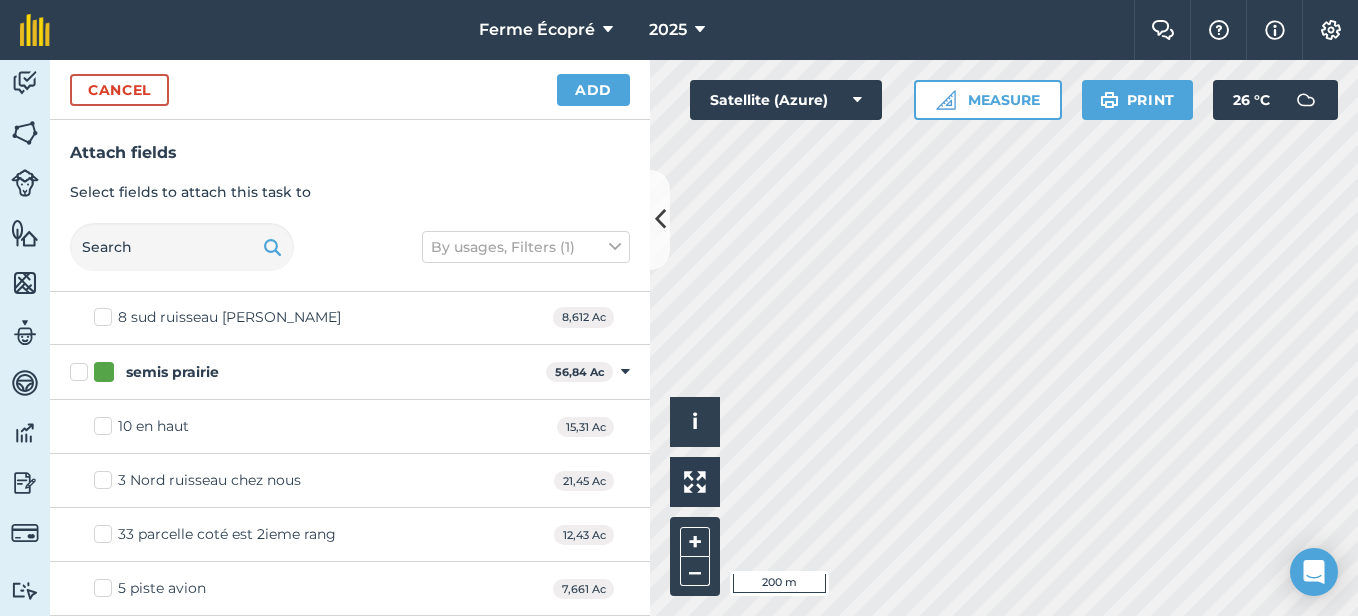 click on "10 en haut" at bounding box center [141, 426] 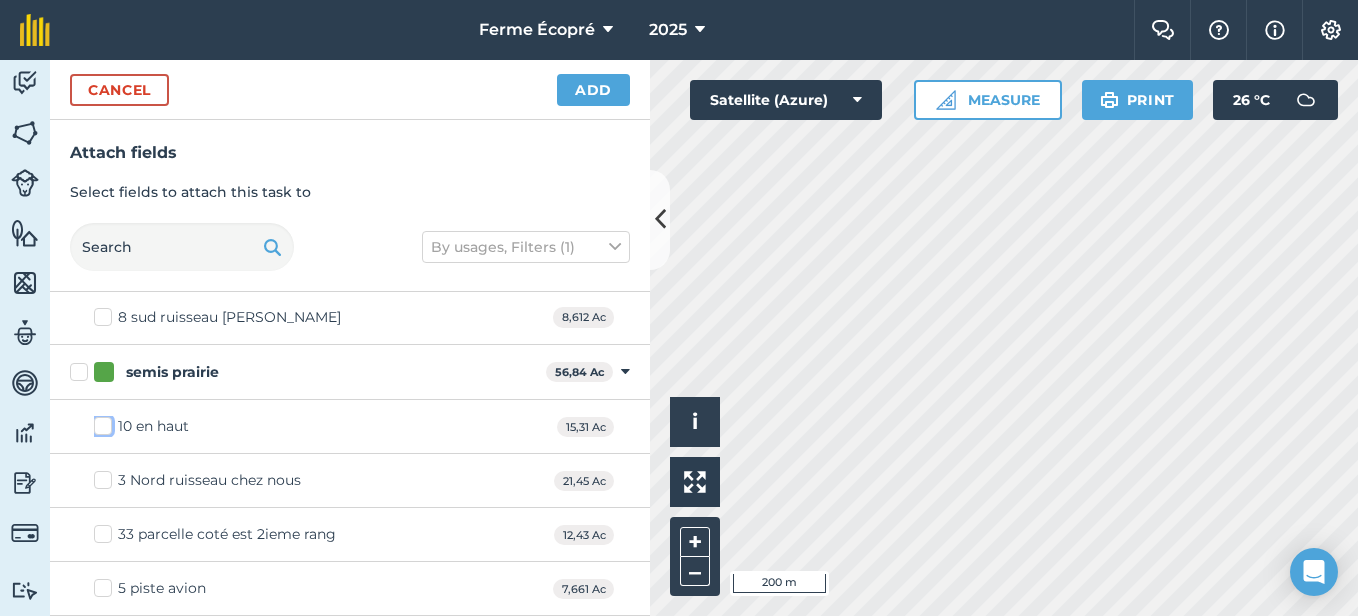click on "10 en haut" at bounding box center (100, 422) 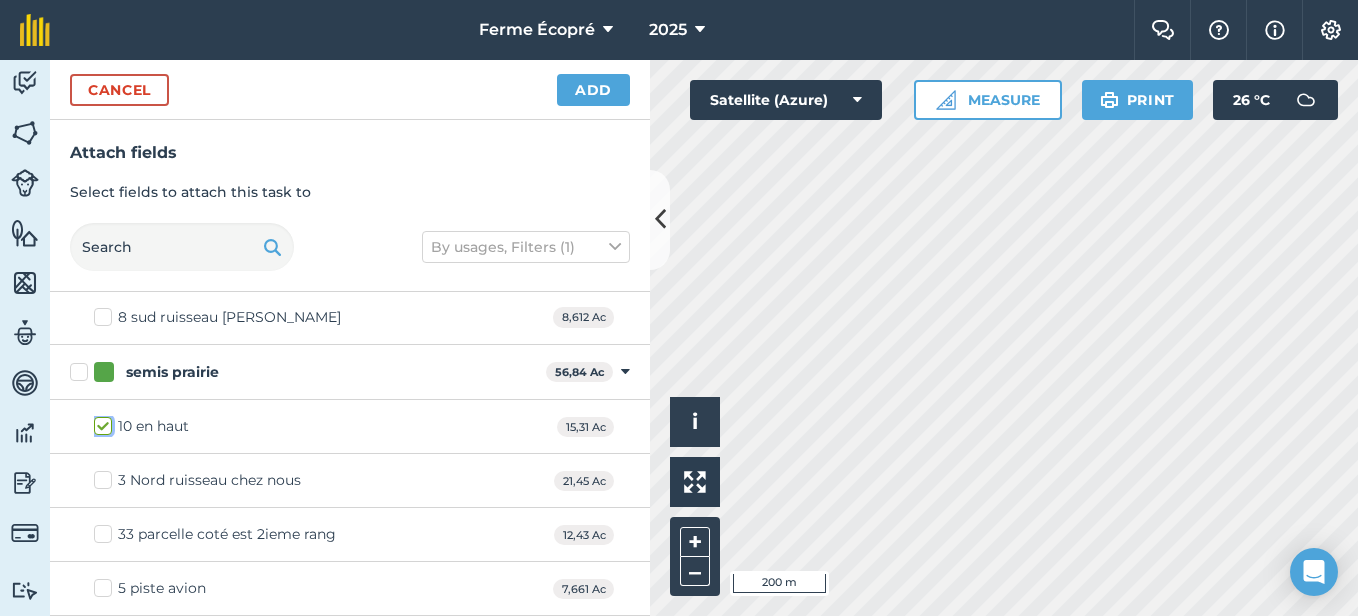 checkbox on "true" 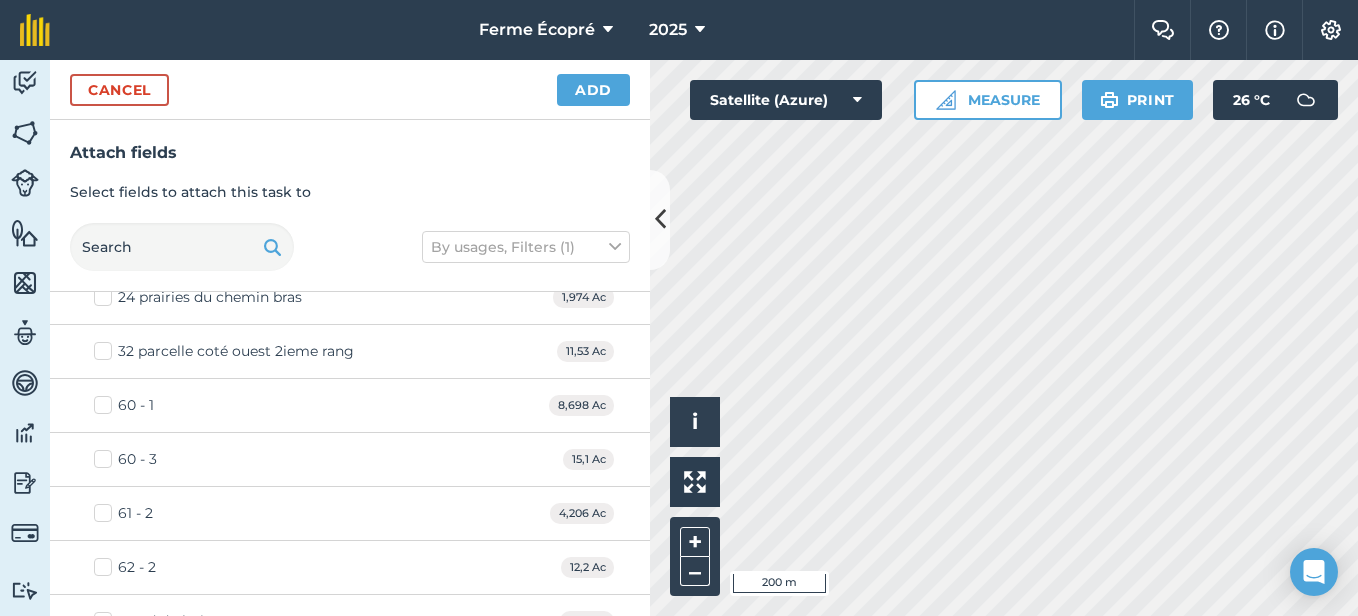 scroll, scrollTop: 590, scrollLeft: 0, axis: vertical 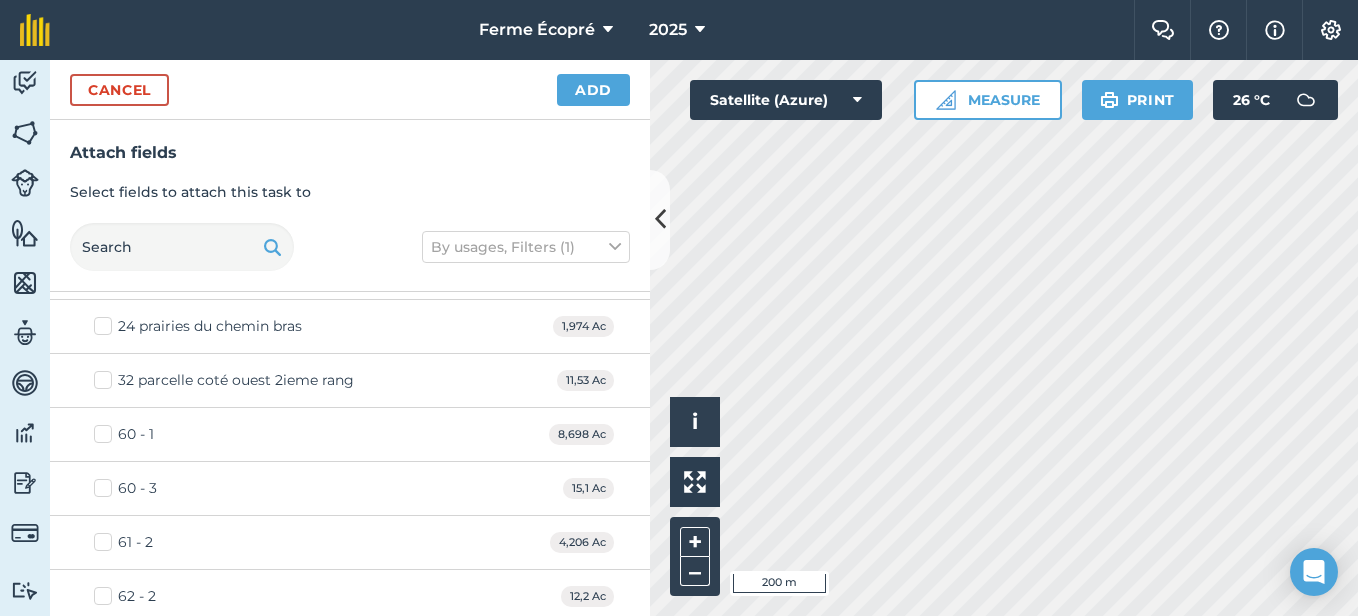 click on "32  parcelle coté ouest 2ieme rang" at bounding box center [224, 380] 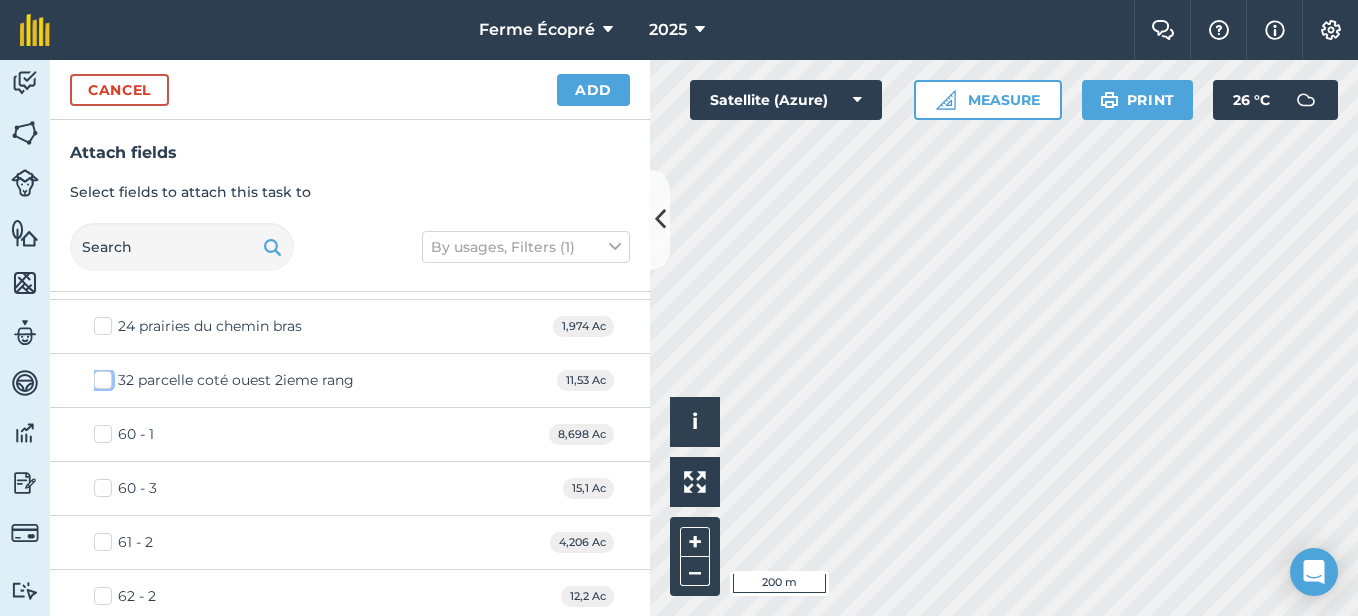 click on "32  parcelle coté ouest 2ieme rang" at bounding box center [100, 376] 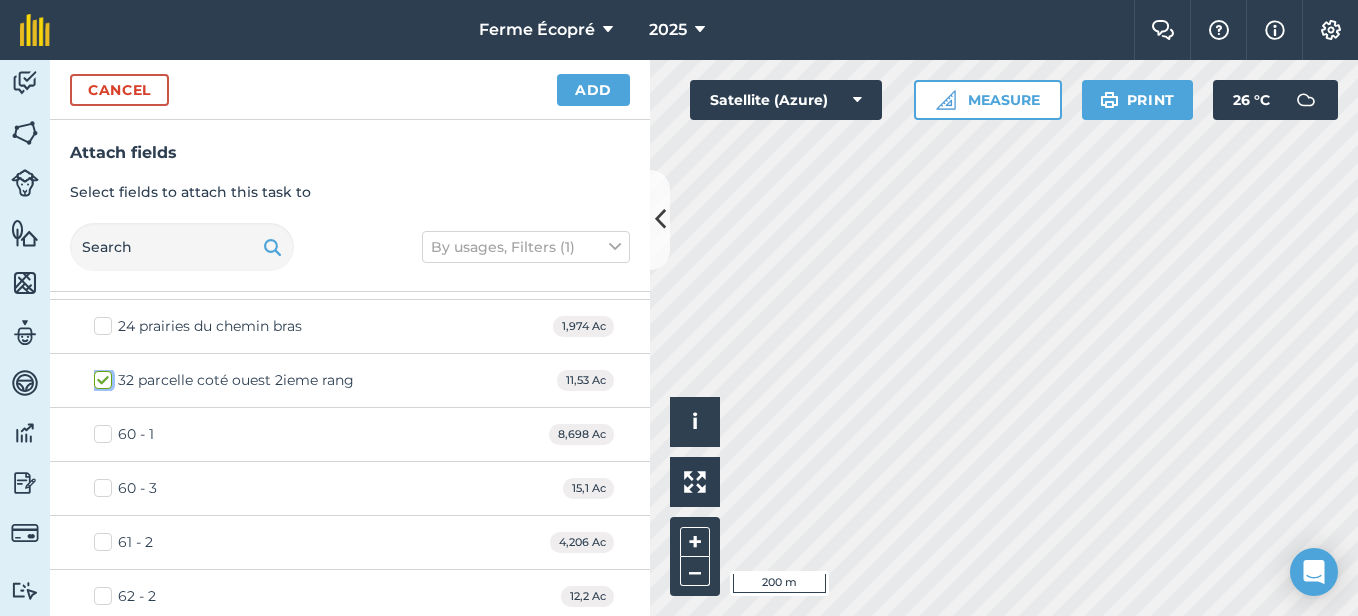 checkbox on "true" 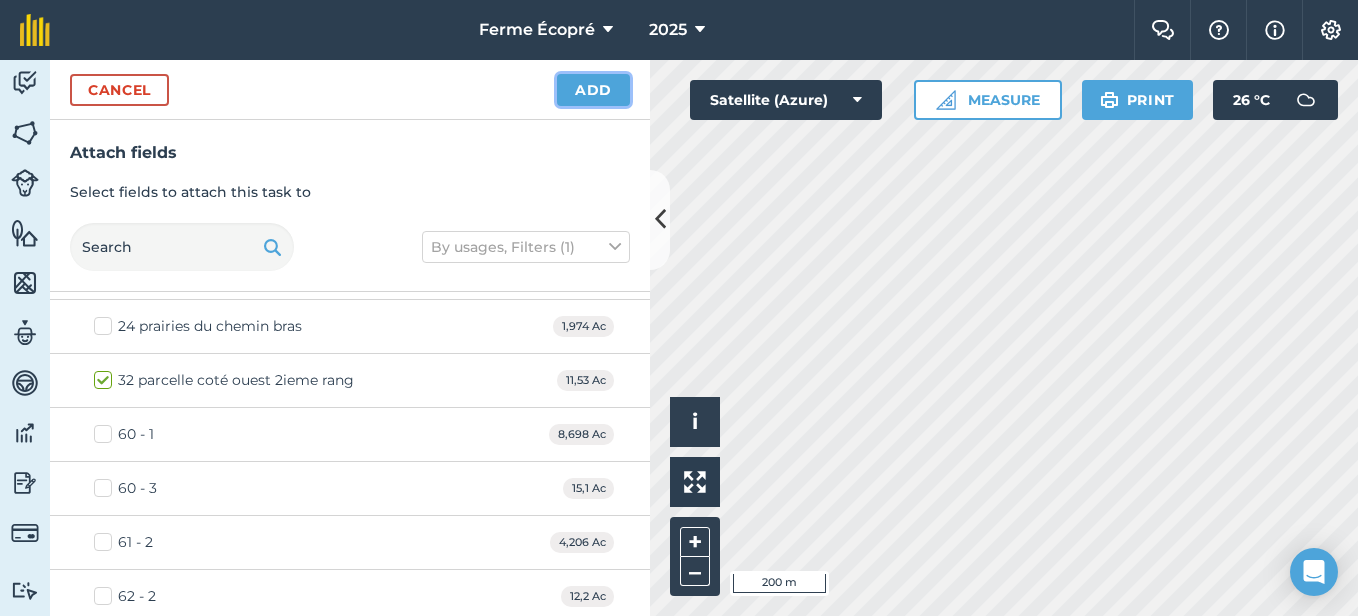 click on "Add" at bounding box center [593, 90] 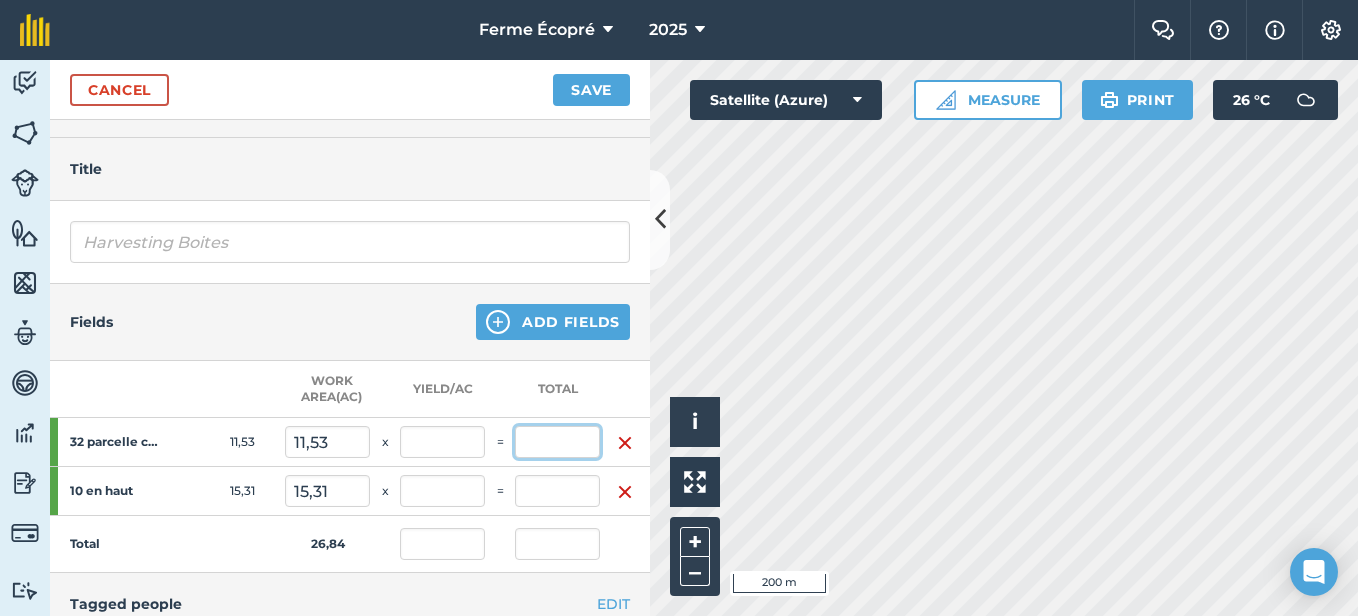 click at bounding box center (557, 442) 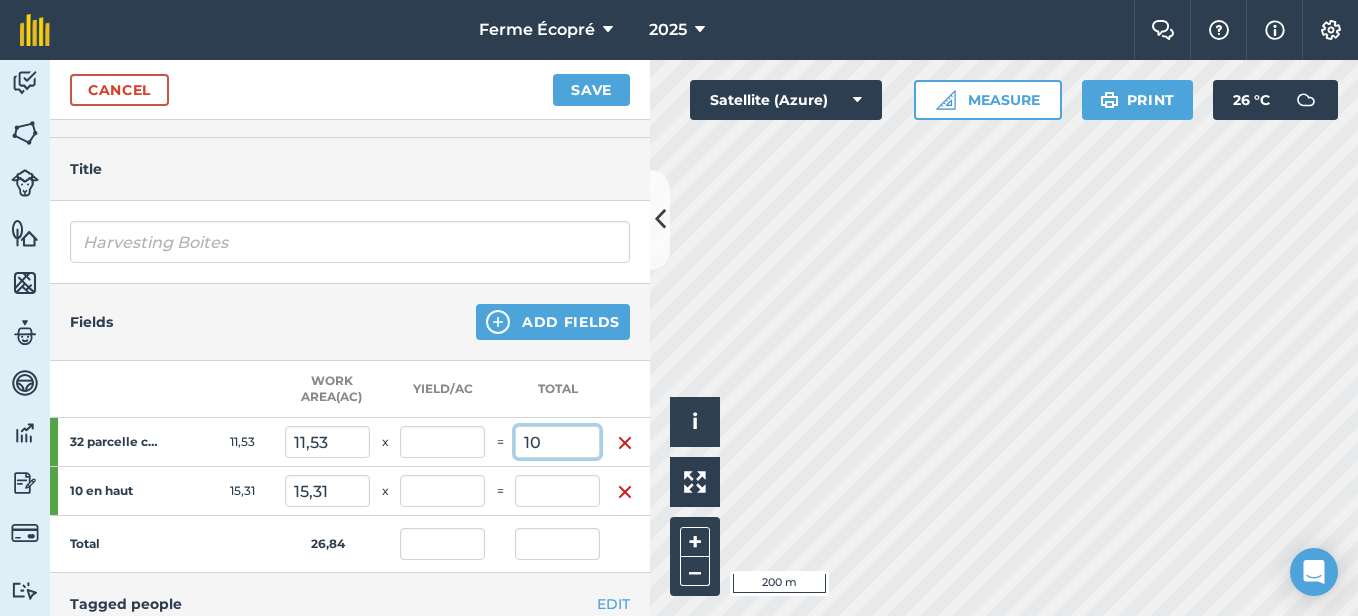 type on "10" 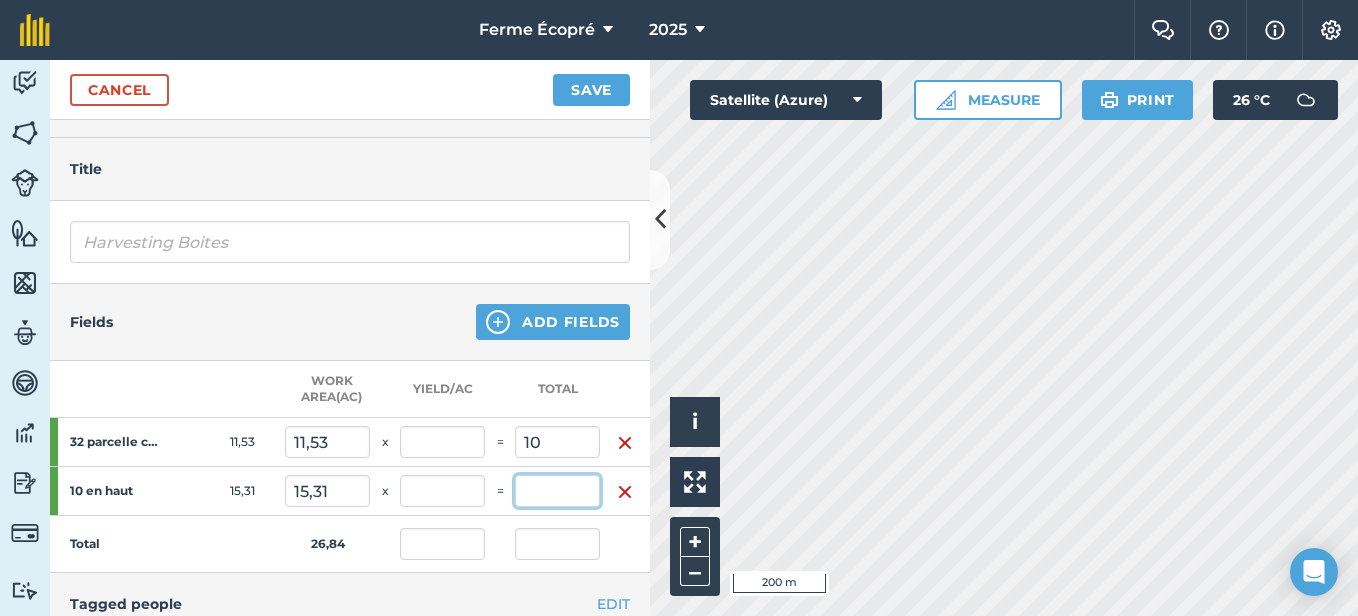 type on "0,373" 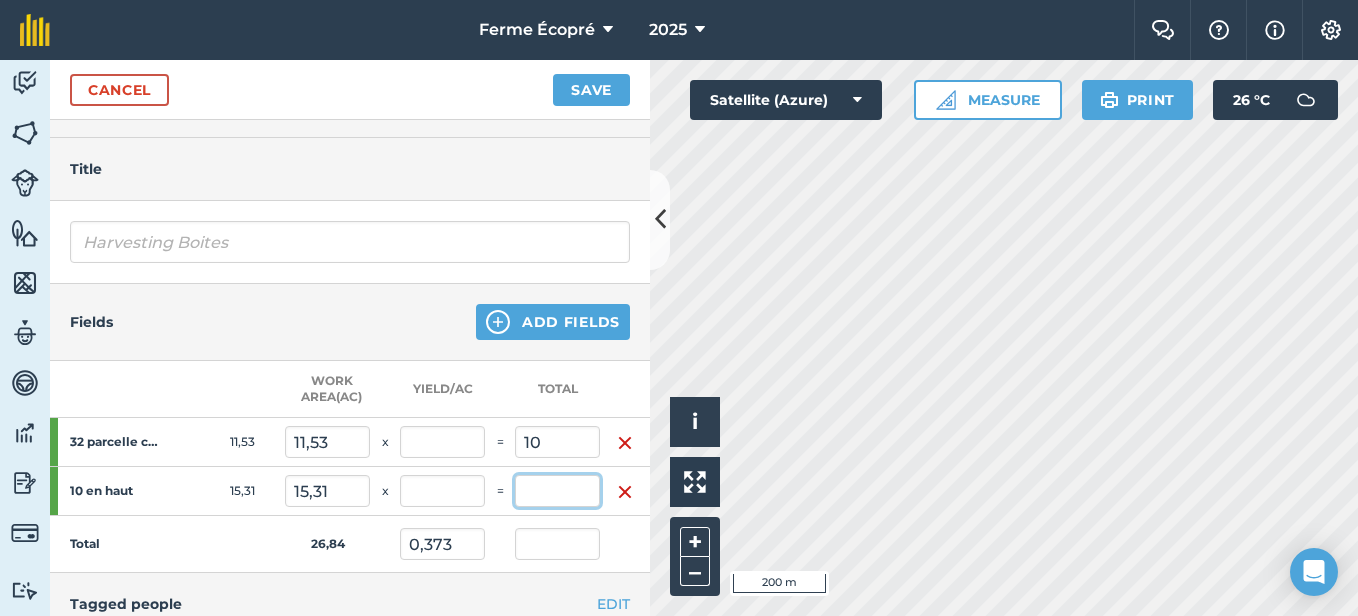 type on "10" 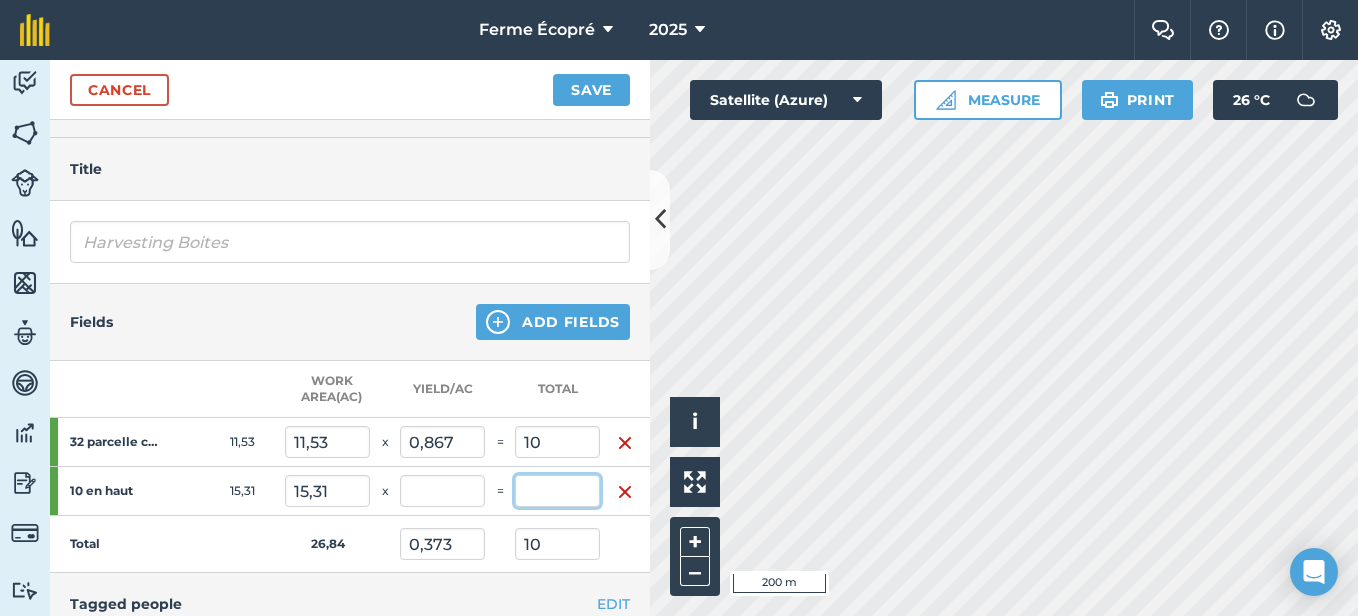 click at bounding box center (557, 491) 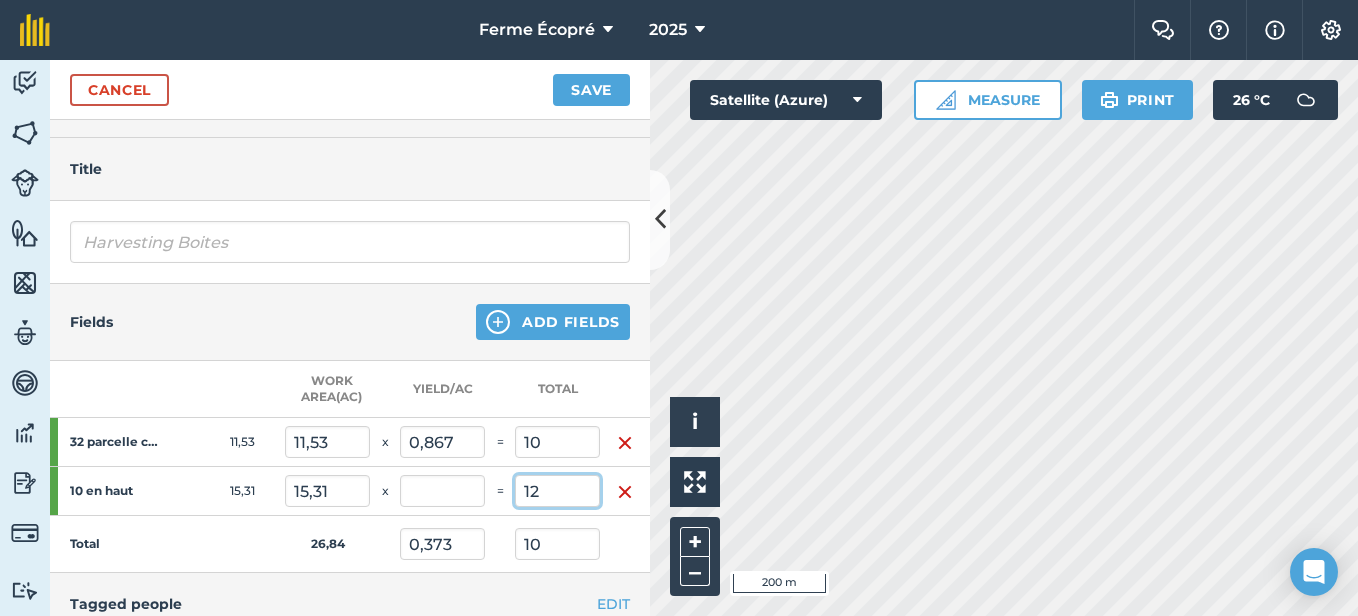 type on "12" 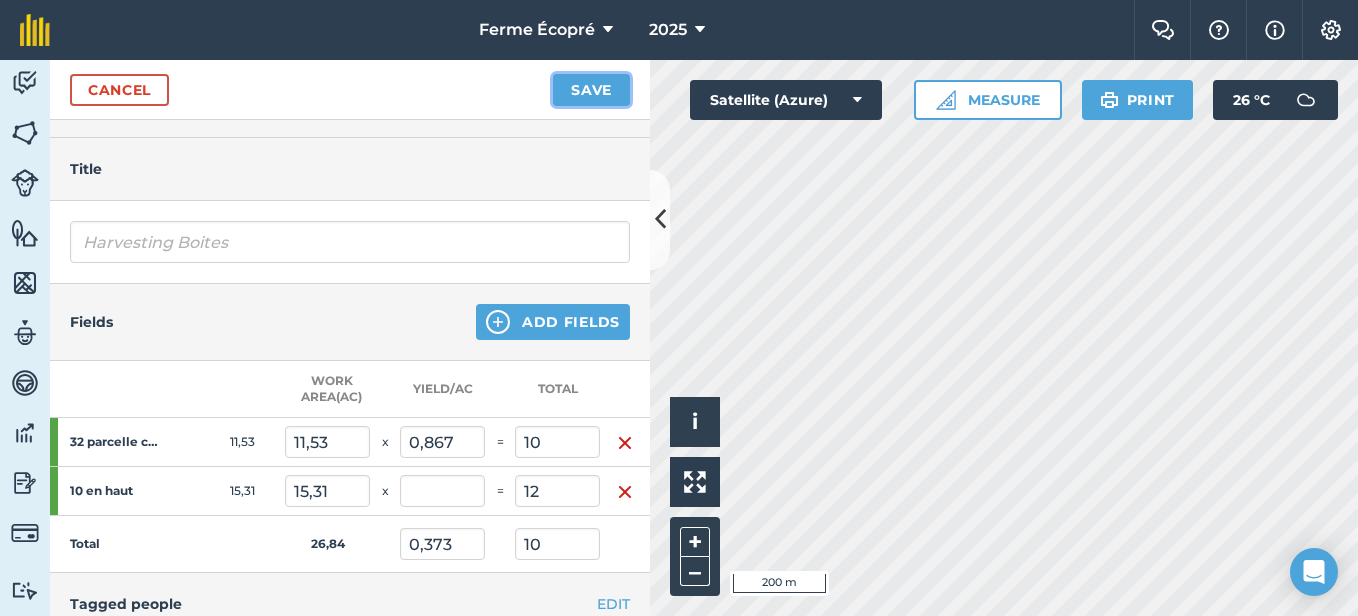 type on "0,784" 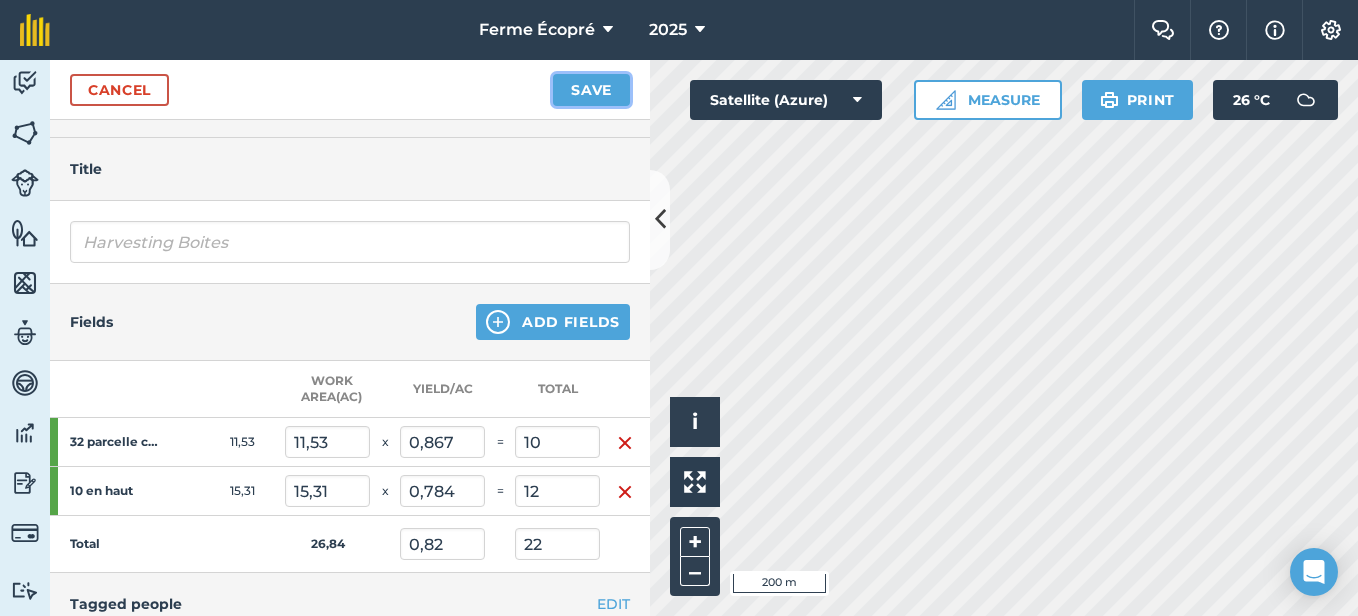 click on "Save" at bounding box center (591, 90) 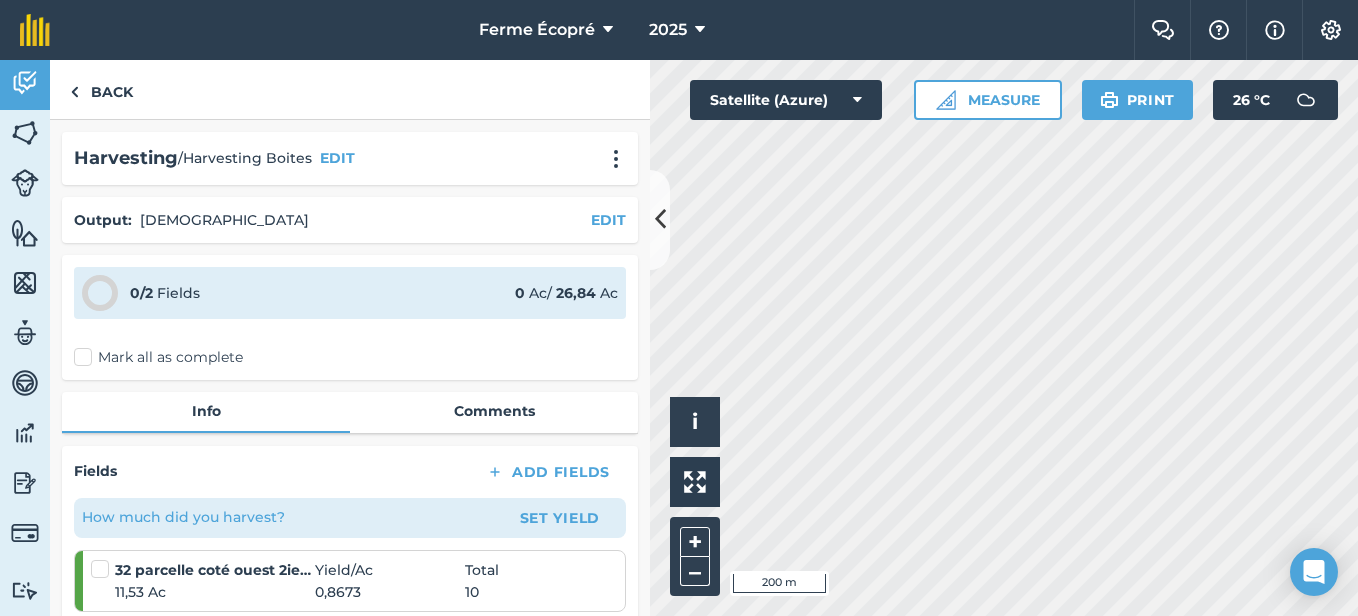 click on "Mark all as complete" at bounding box center (158, 357) 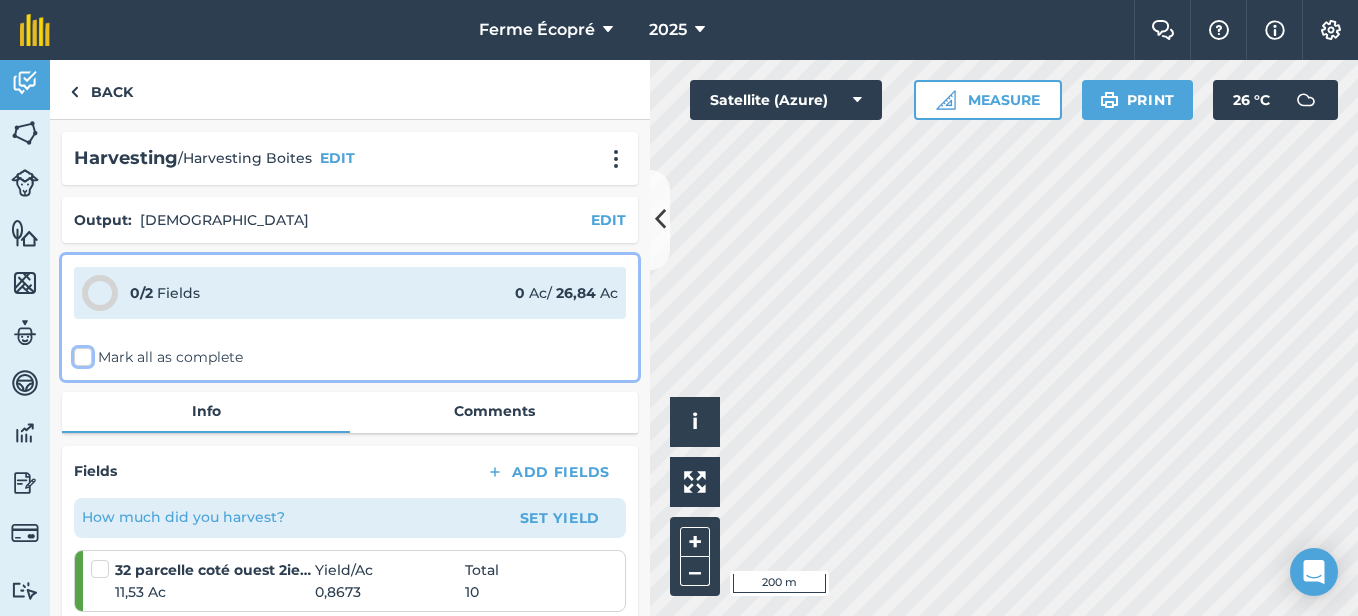 click on "Mark all as complete" at bounding box center [80, 353] 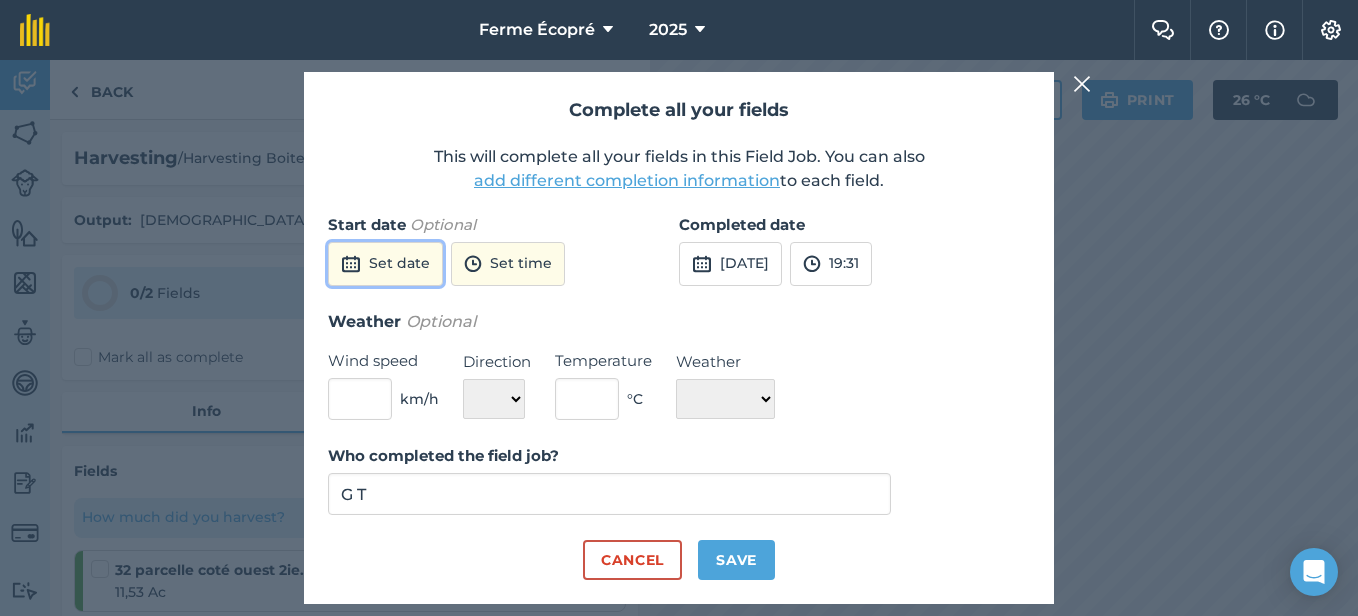 click on "Set date" at bounding box center (385, 264) 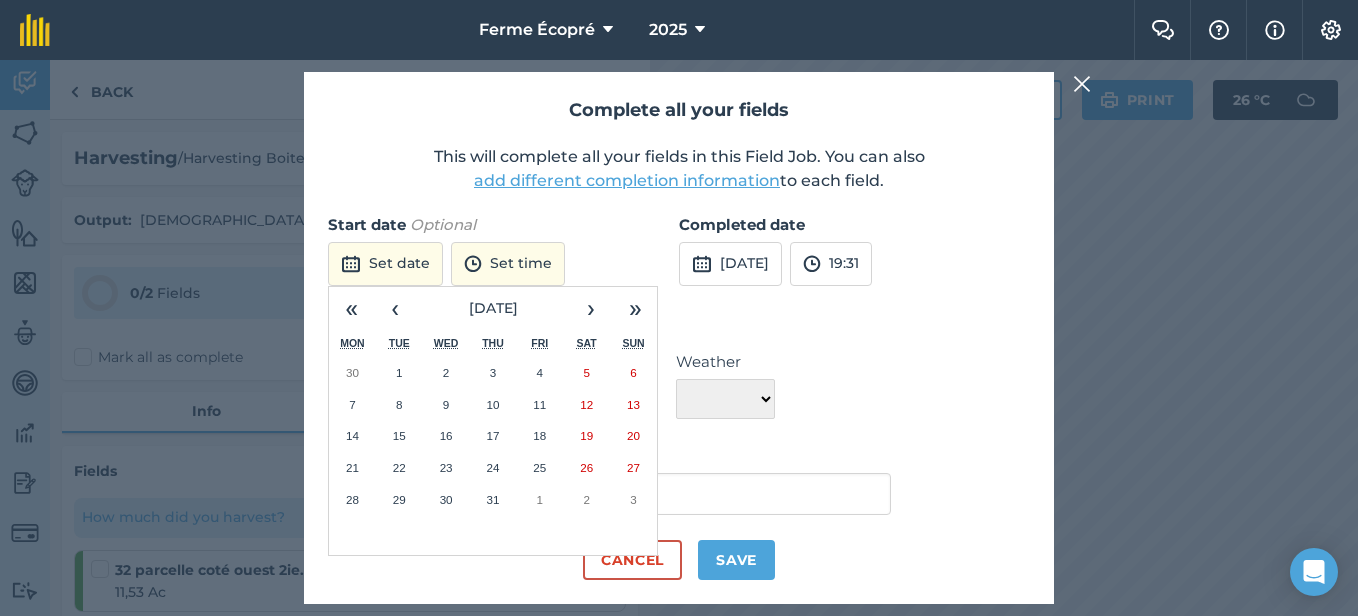 click on "24" at bounding box center [492, 467] 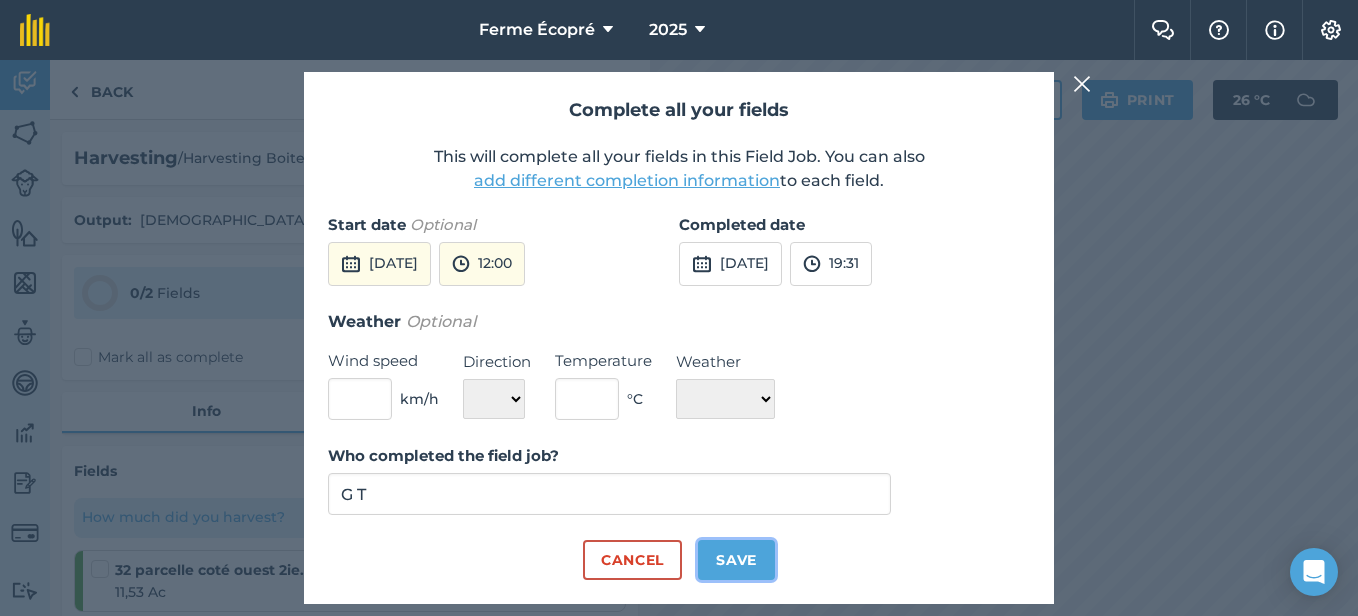 click on "Save" at bounding box center (736, 560) 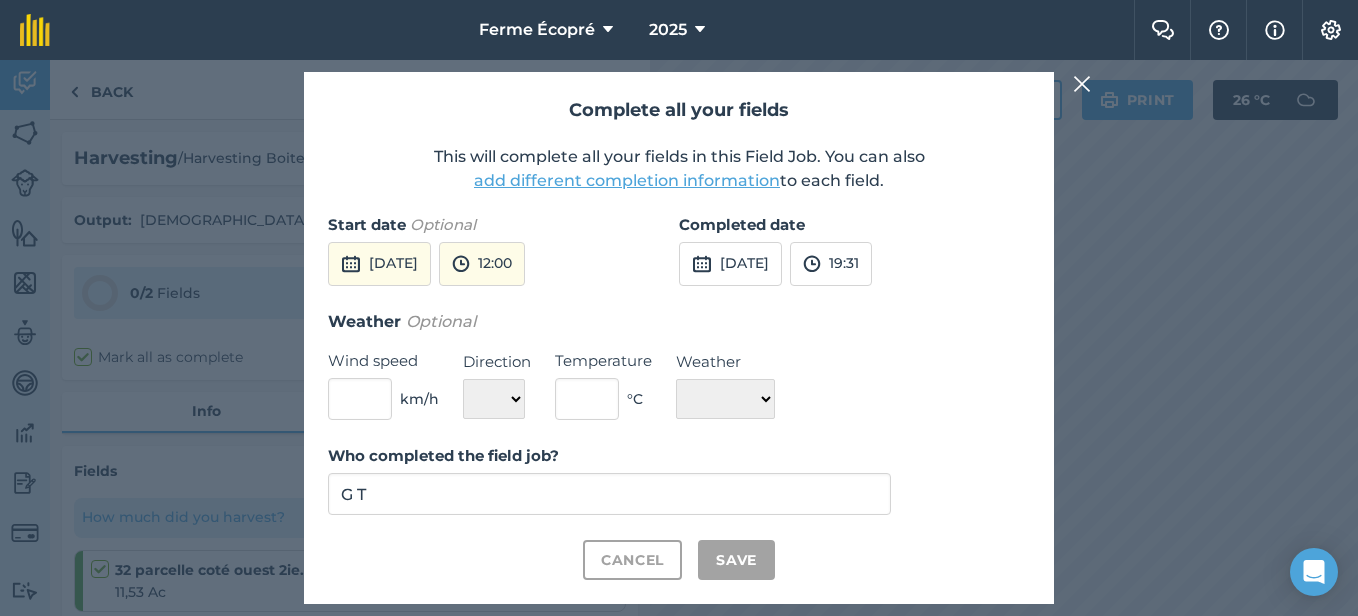 checkbox on "true" 